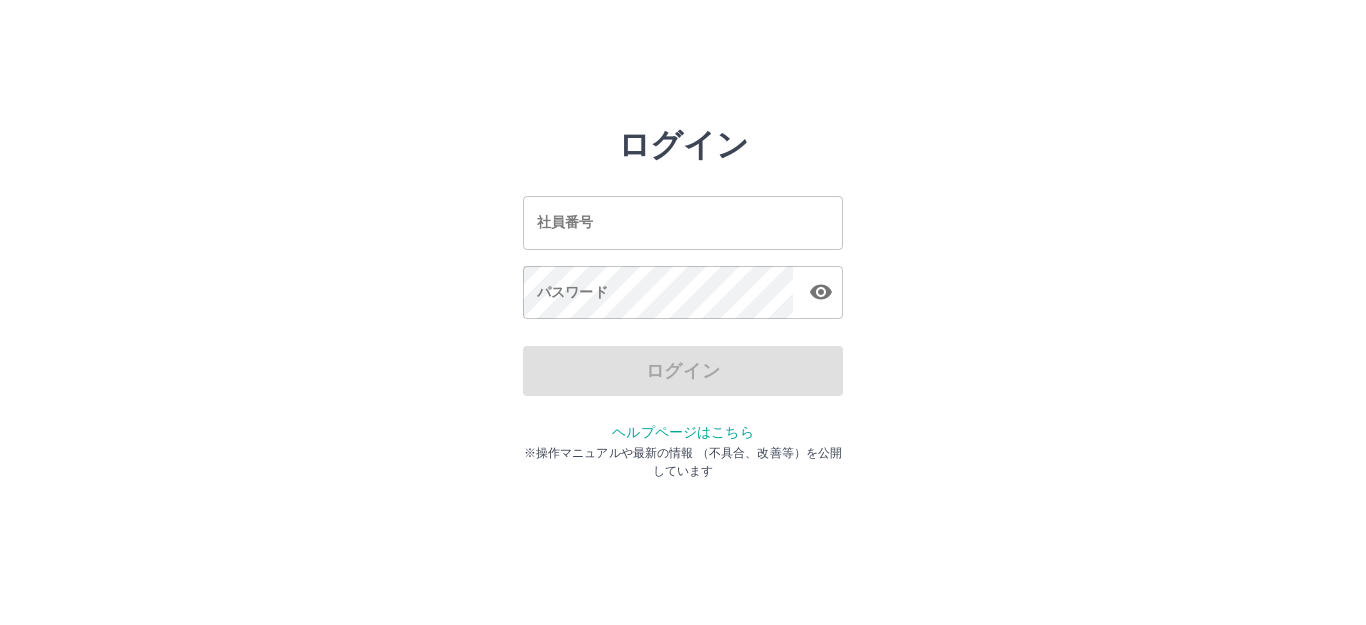 scroll, scrollTop: 0, scrollLeft: 0, axis: both 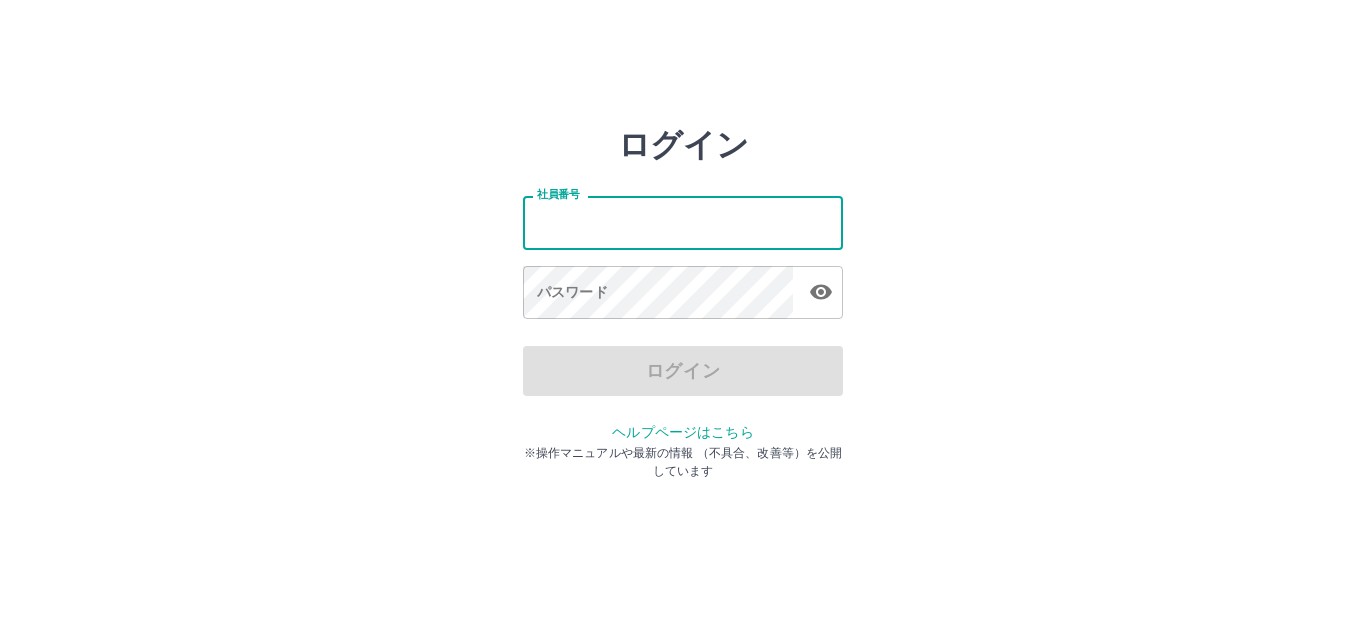 type on "*******" 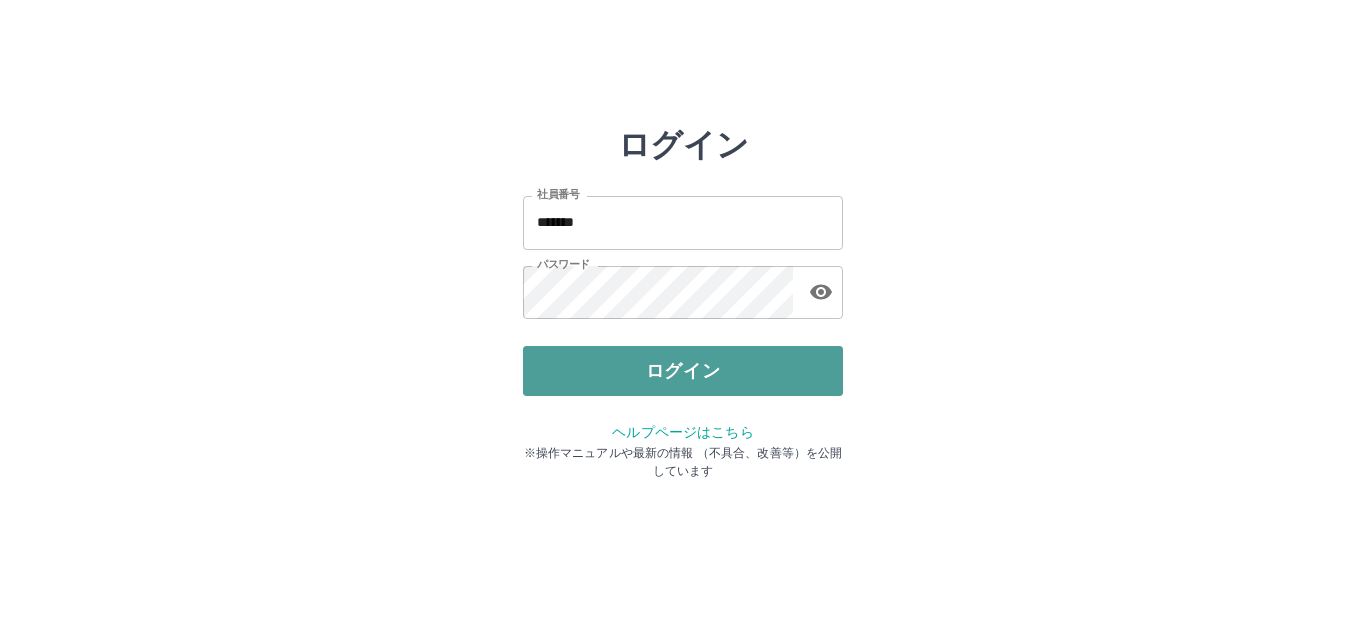 click on "ログイン" at bounding box center [683, 371] 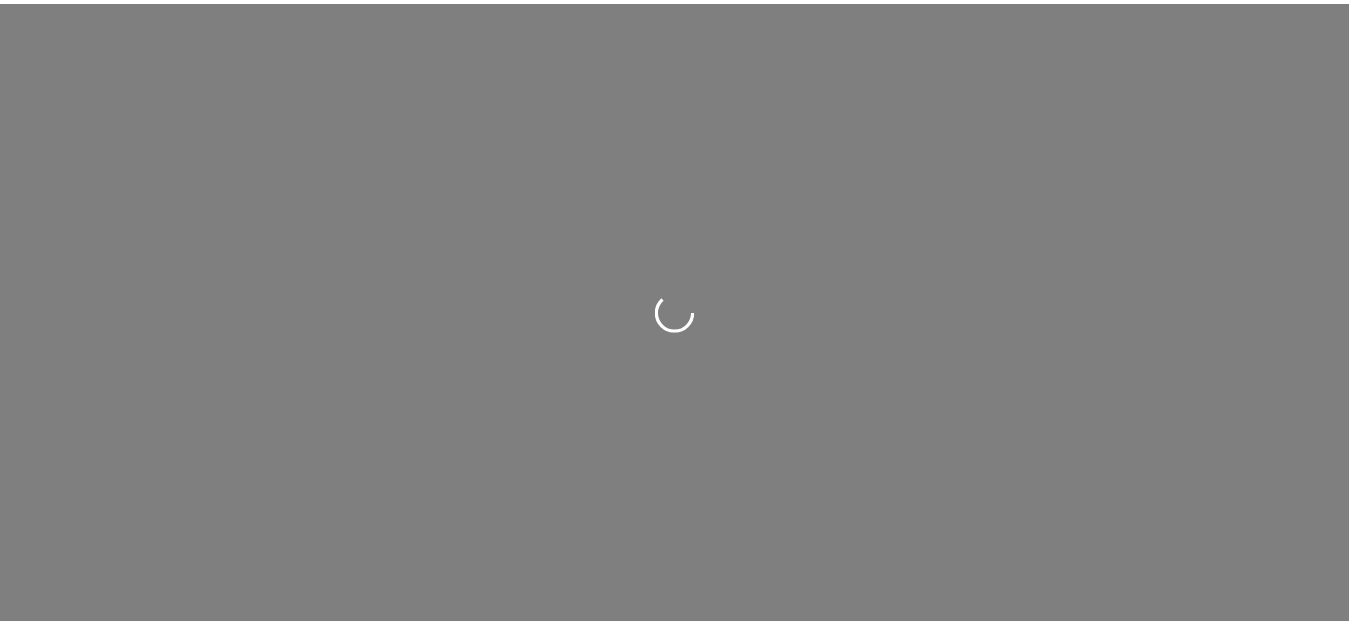 scroll, scrollTop: 0, scrollLeft: 0, axis: both 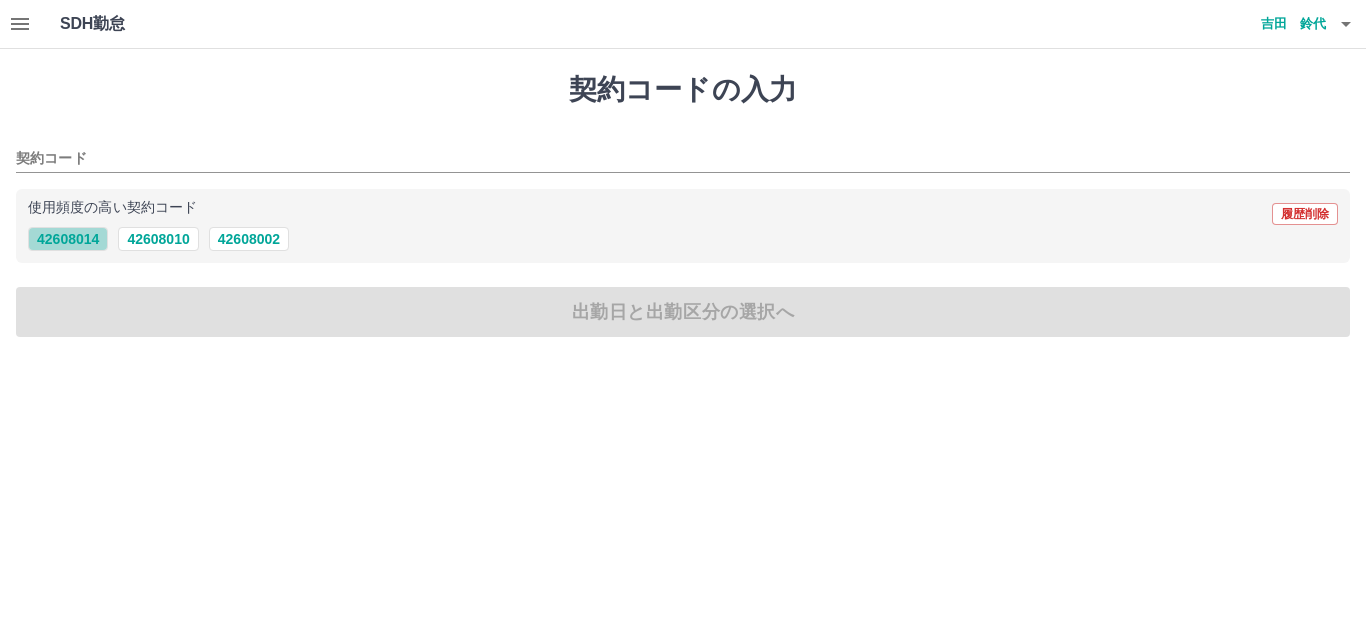 click on "42608014" at bounding box center (68, 239) 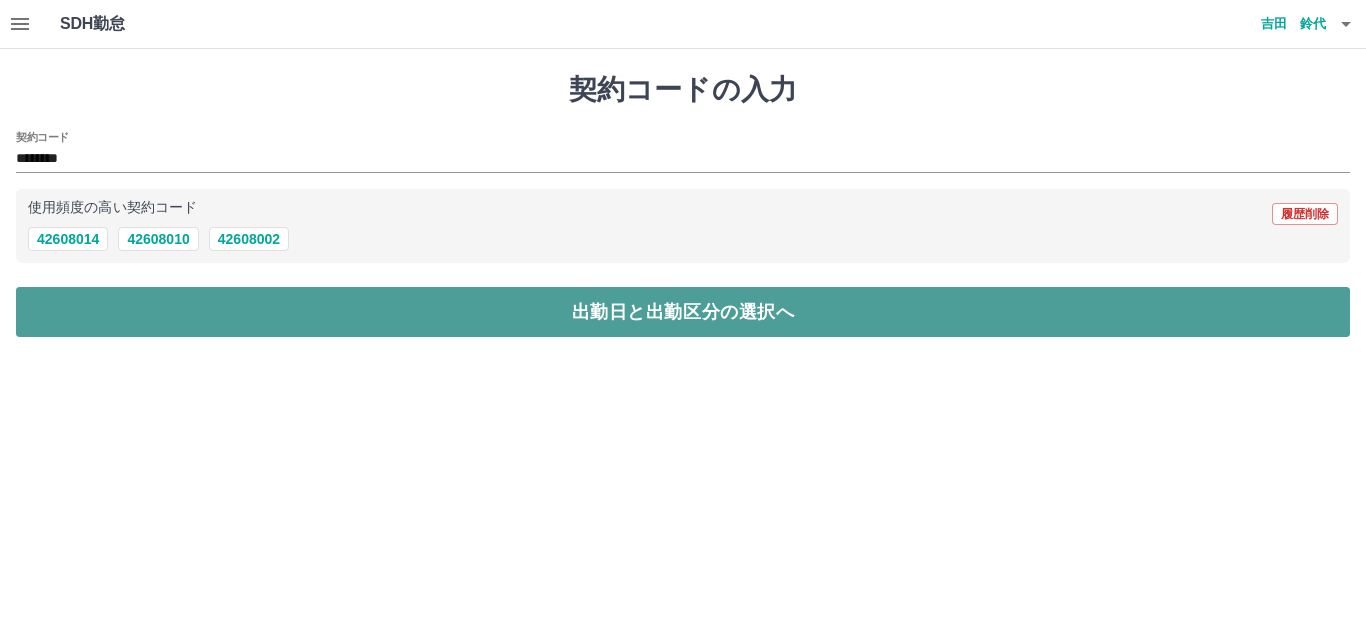 click on "出勤日と出勤区分の選択へ" at bounding box center [683, 312] 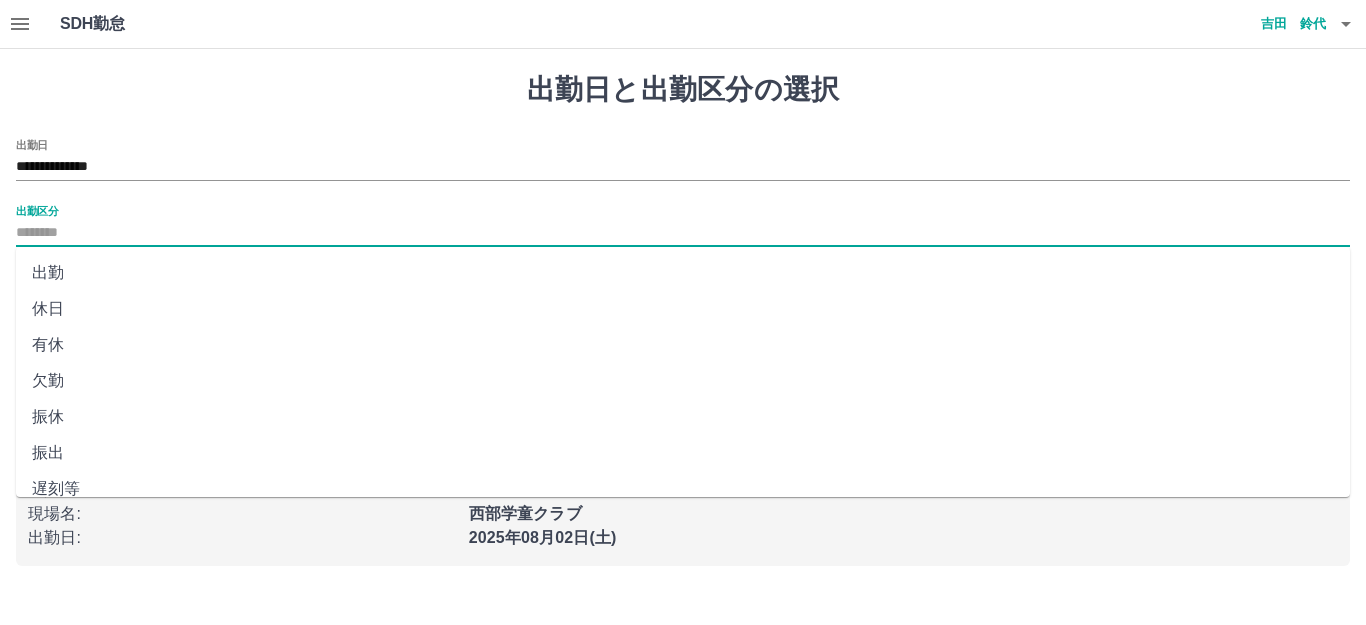 click on "出勤区分" at bounding box center (683, 233) 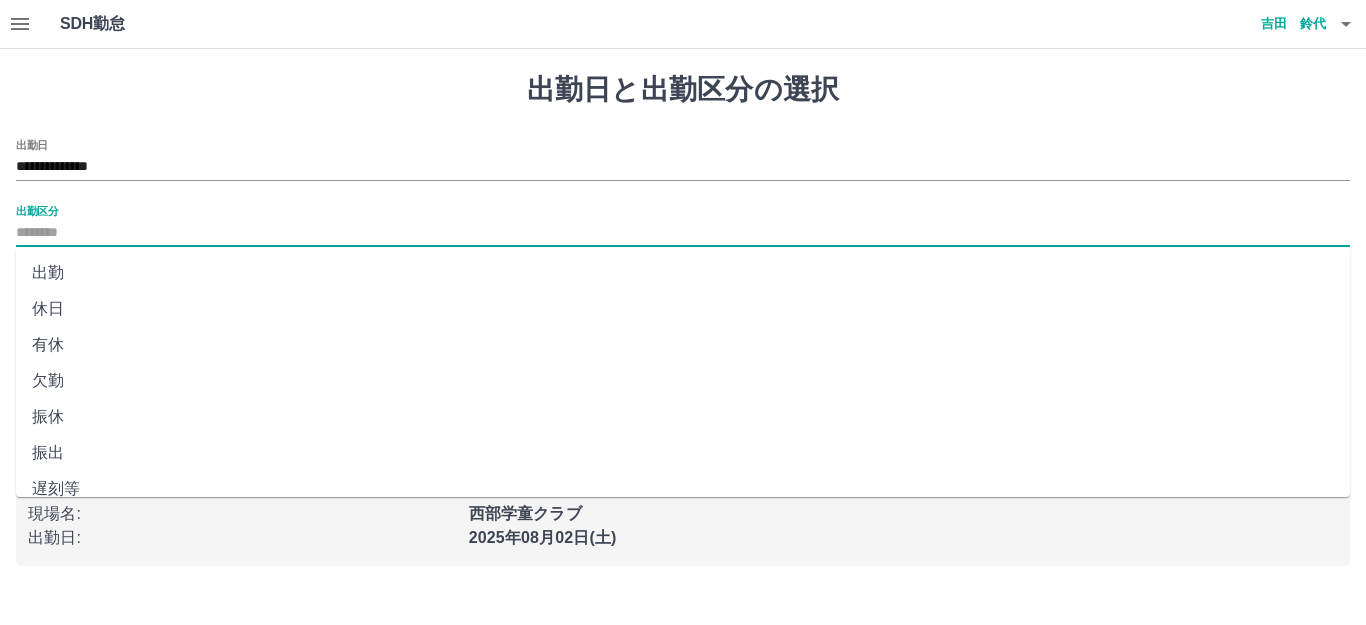 click on "出勤" at bounding box center (683, 273) 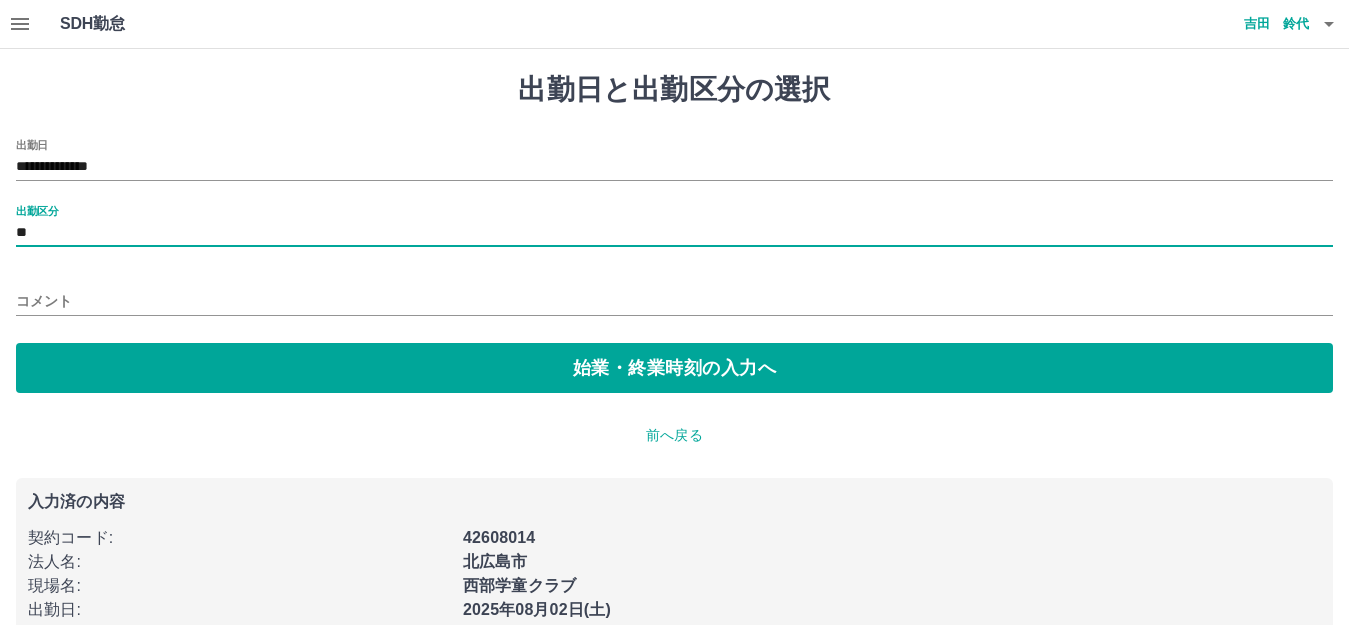 click on "コメント" at bounding box center [674, 301] 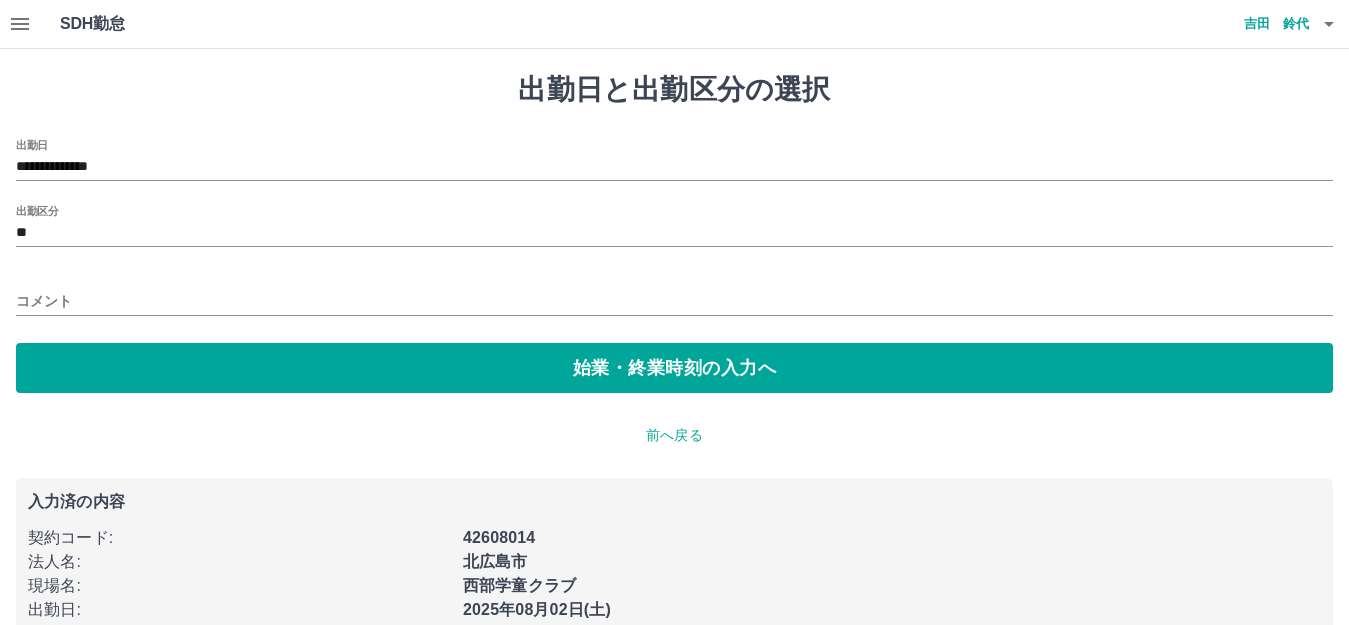click on "**********" at bounding box center (674, 355) 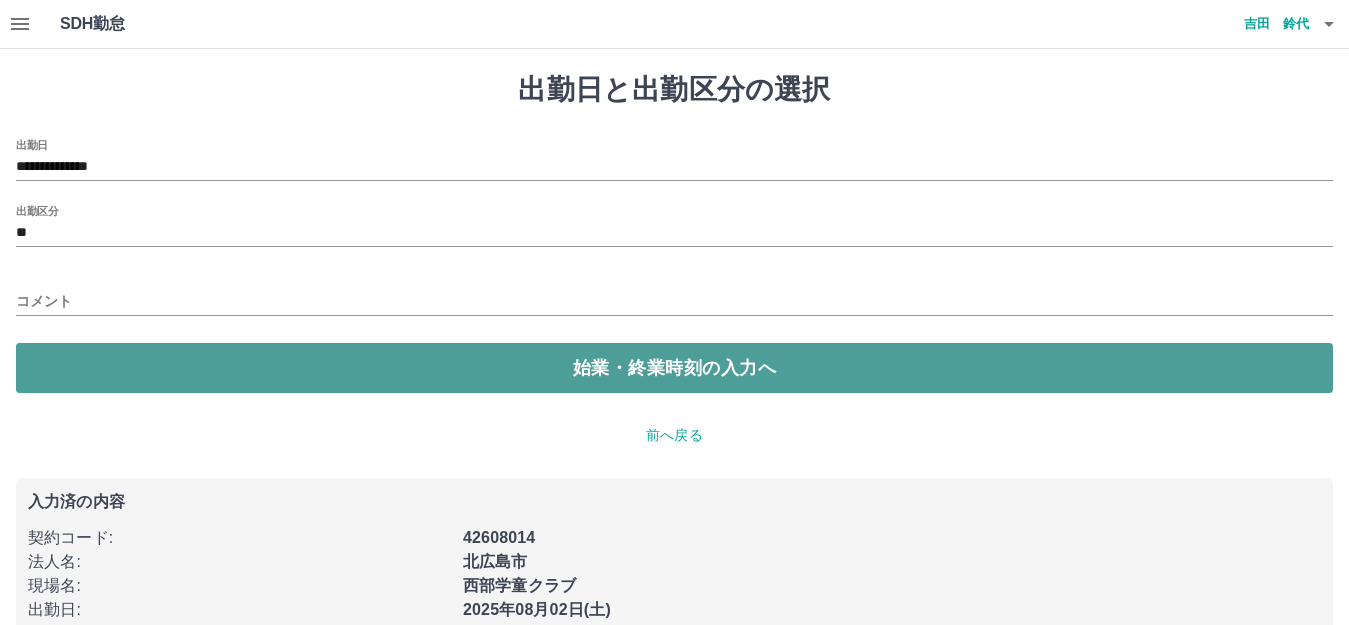 click on "始業・終業時刻の入力へ" at bounding box center [674, 368] 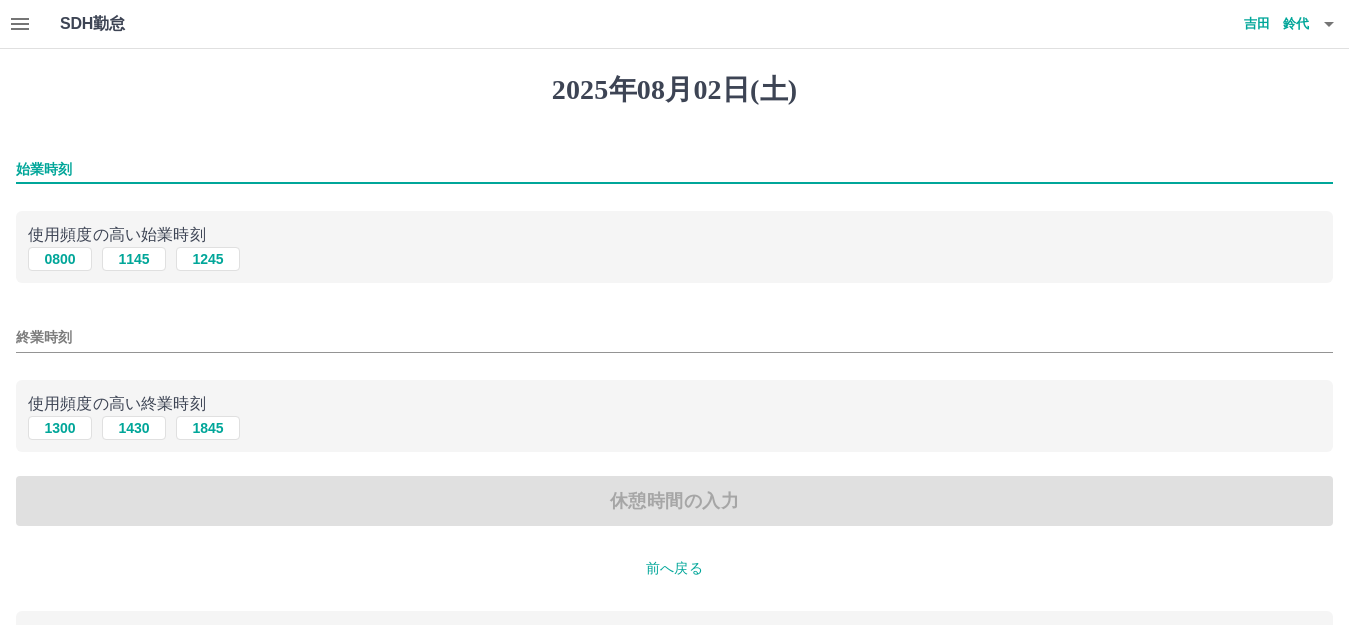 click on "始業時刻" at bounding box center [674, 169] 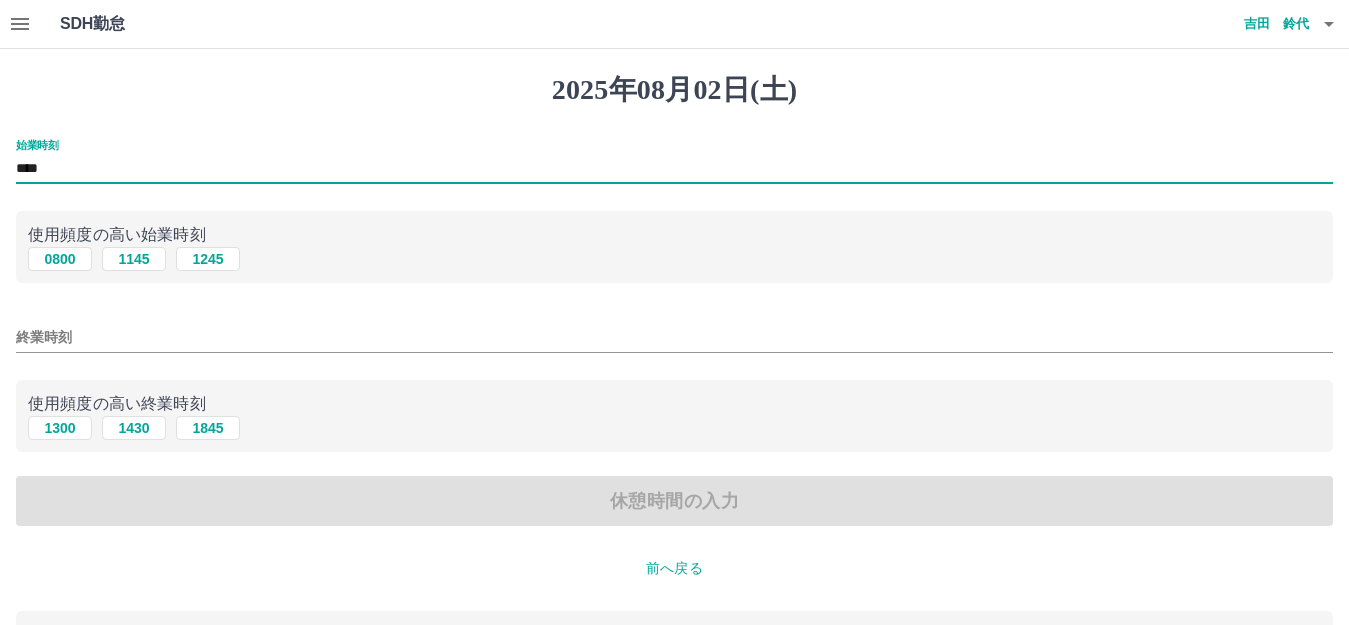 type on "****" 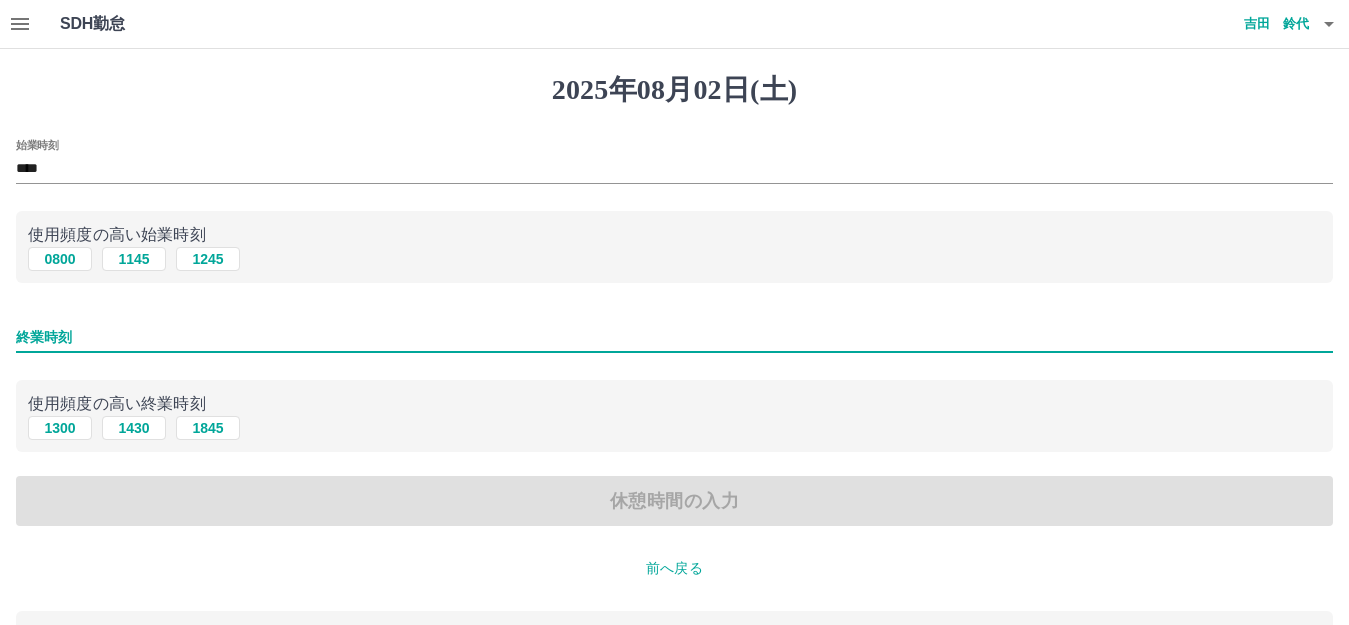 click on "終業時刻" at bounding box center [674, 337] 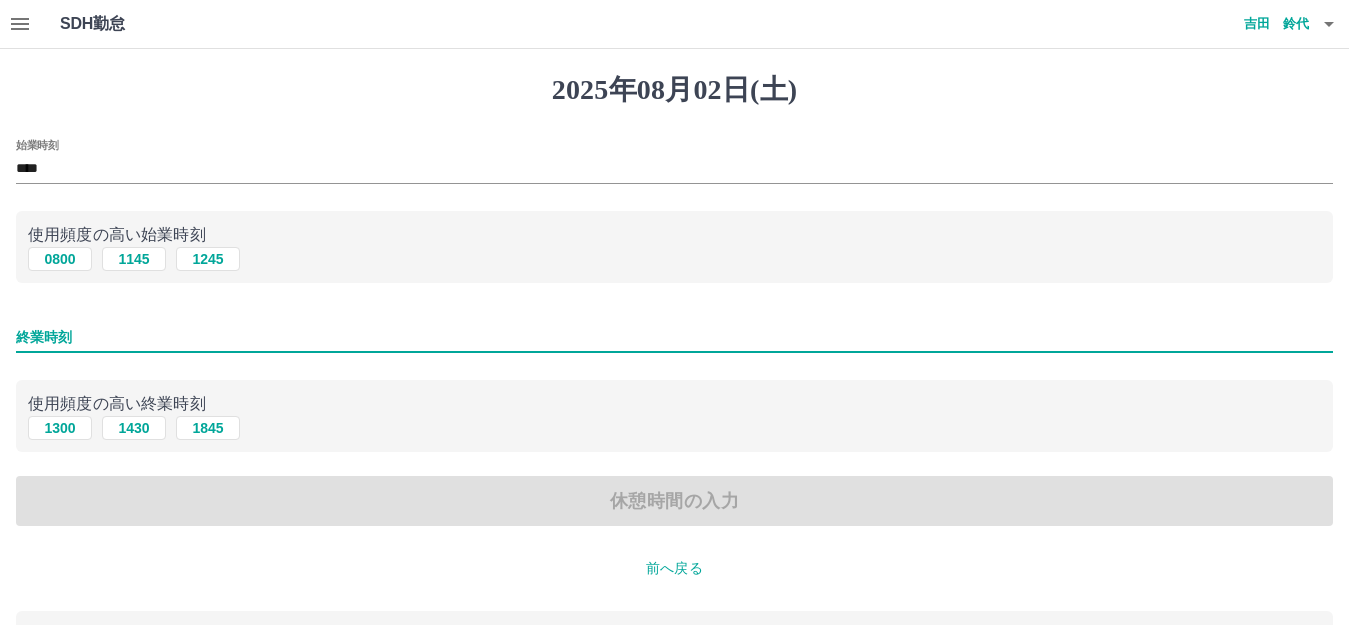 type on "****" 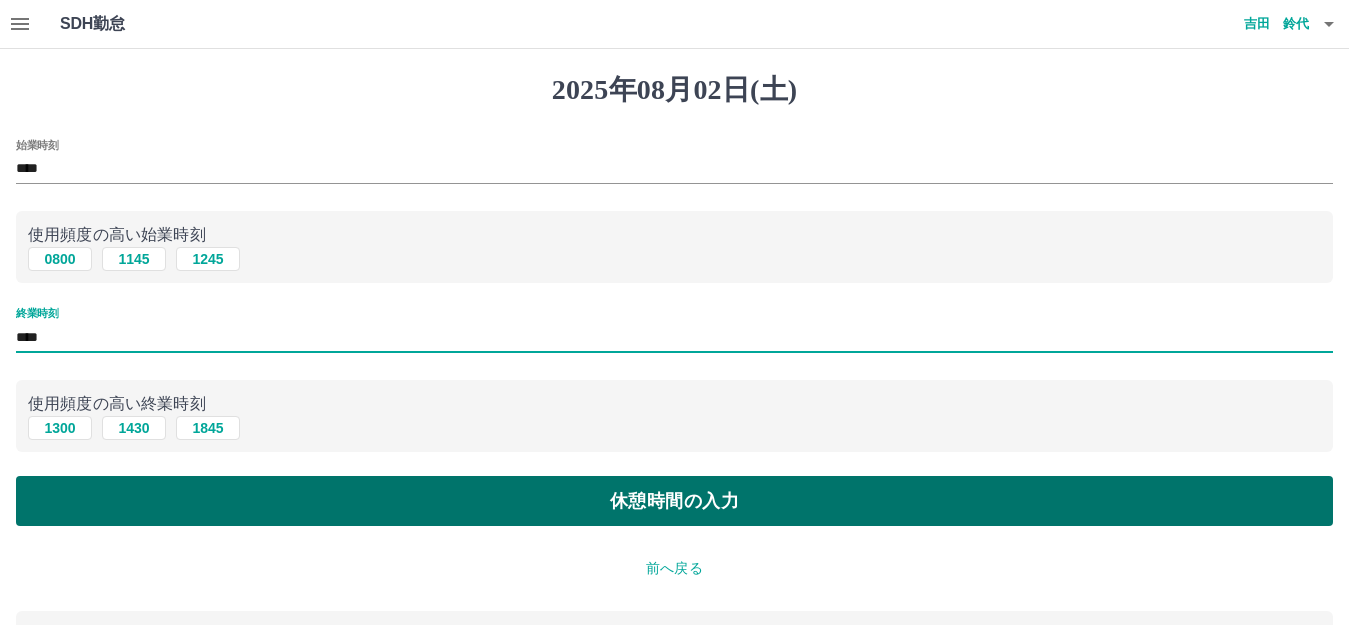 click on "休憩時間の入力" at bounding box center (674, 501) 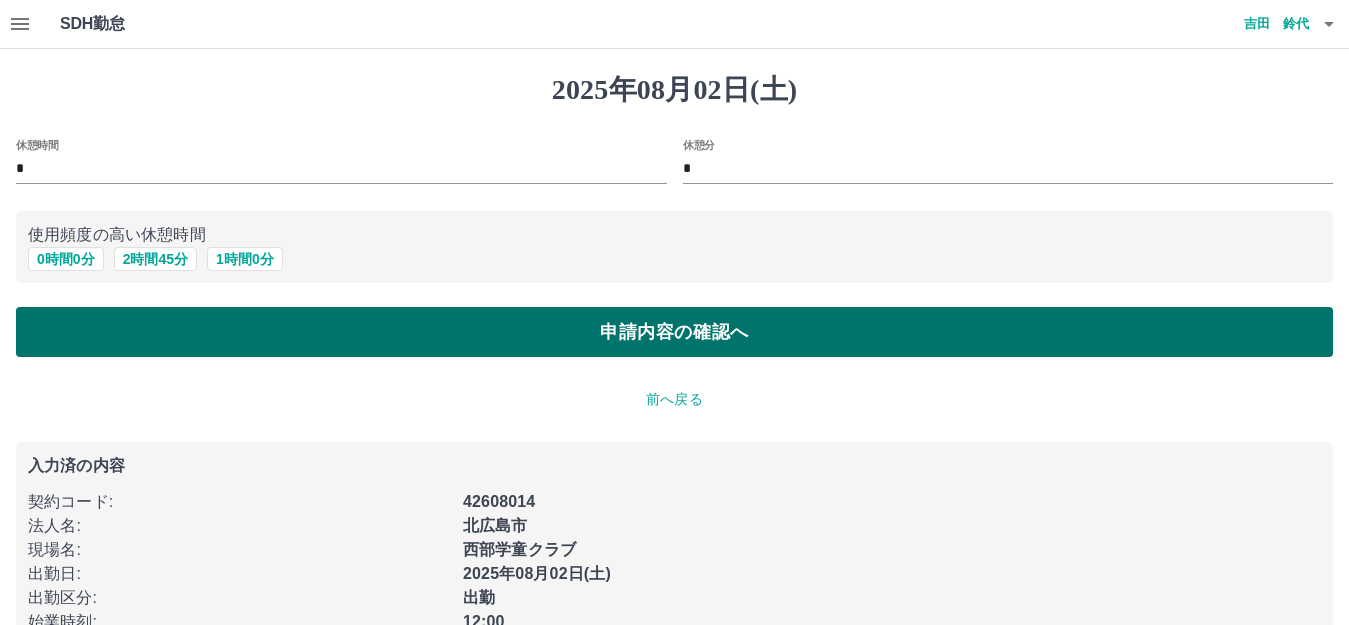 click on "申請内容の確認へ" at bounding box center [674, 332] 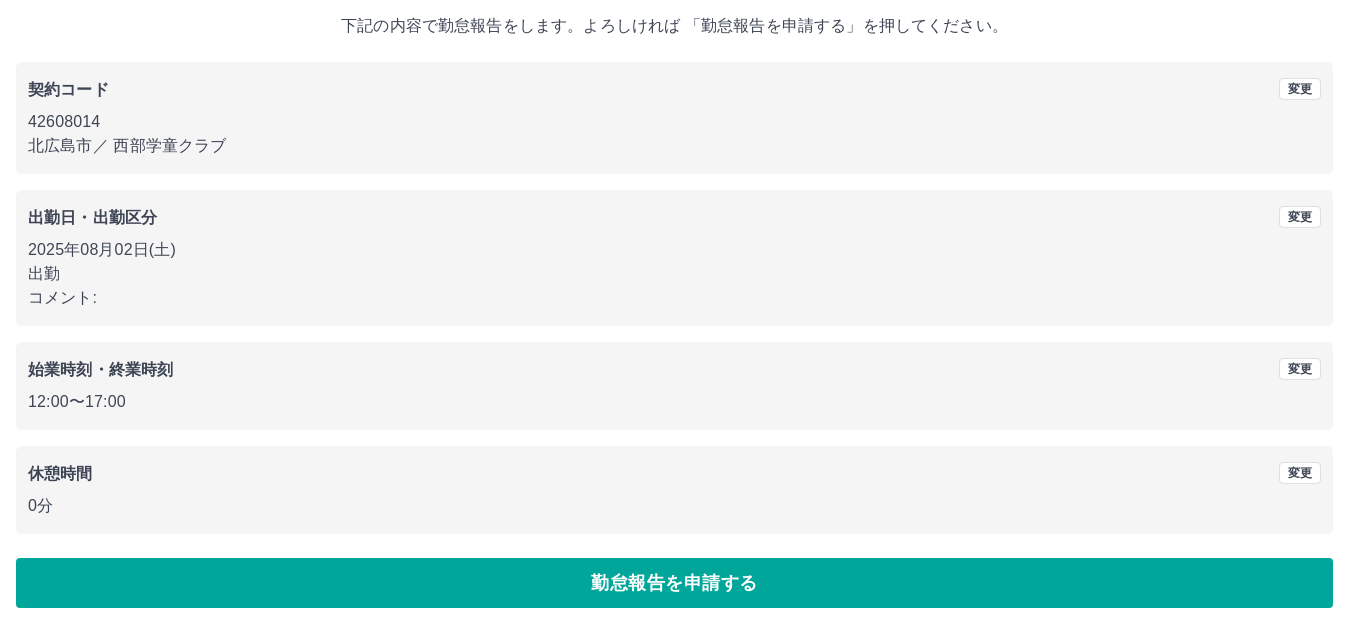 scroll, scrollTop: 124, scrollLeft: 0, axis: vertical 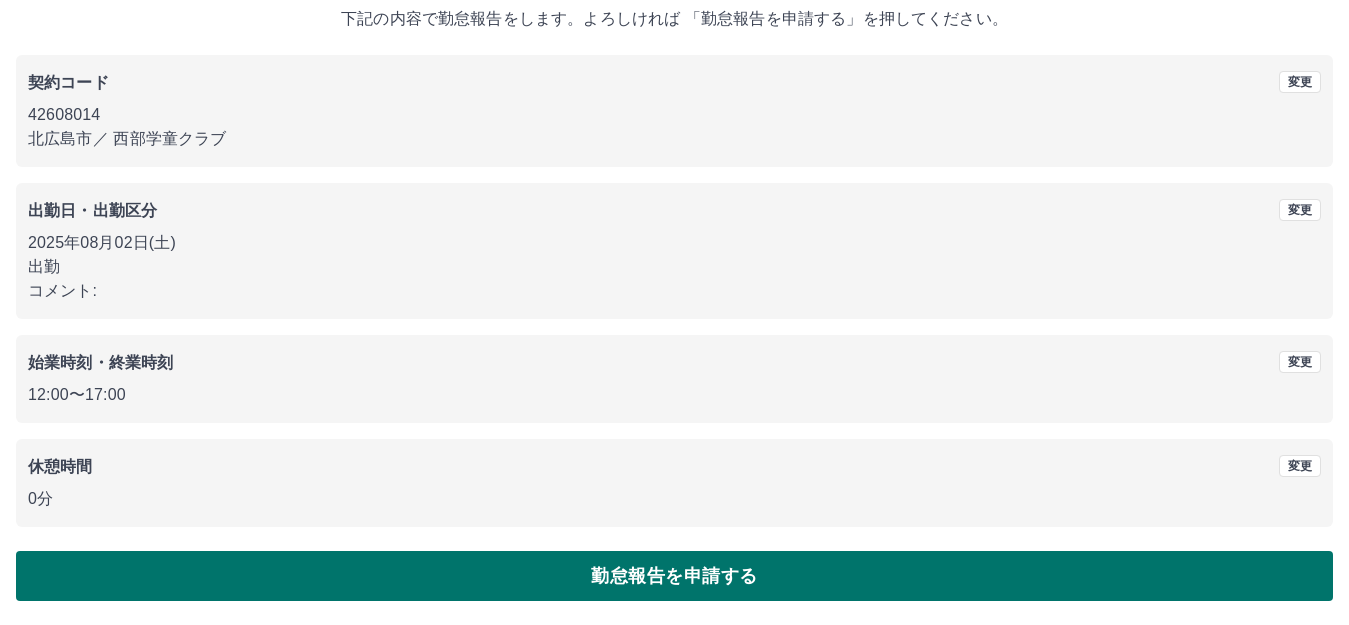 click on "勤怠報告を申請する" at bounding box center (674, 576) 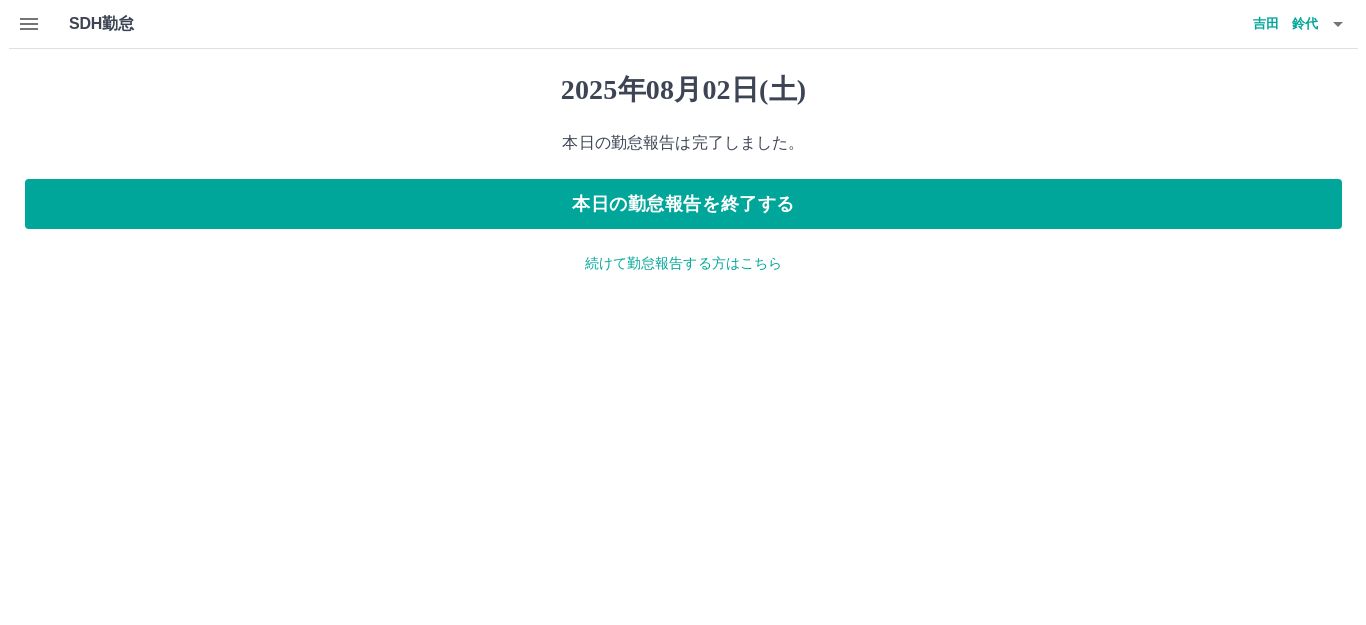 scroll, scrollTop: 0, scrollLeft: 0, axis: both 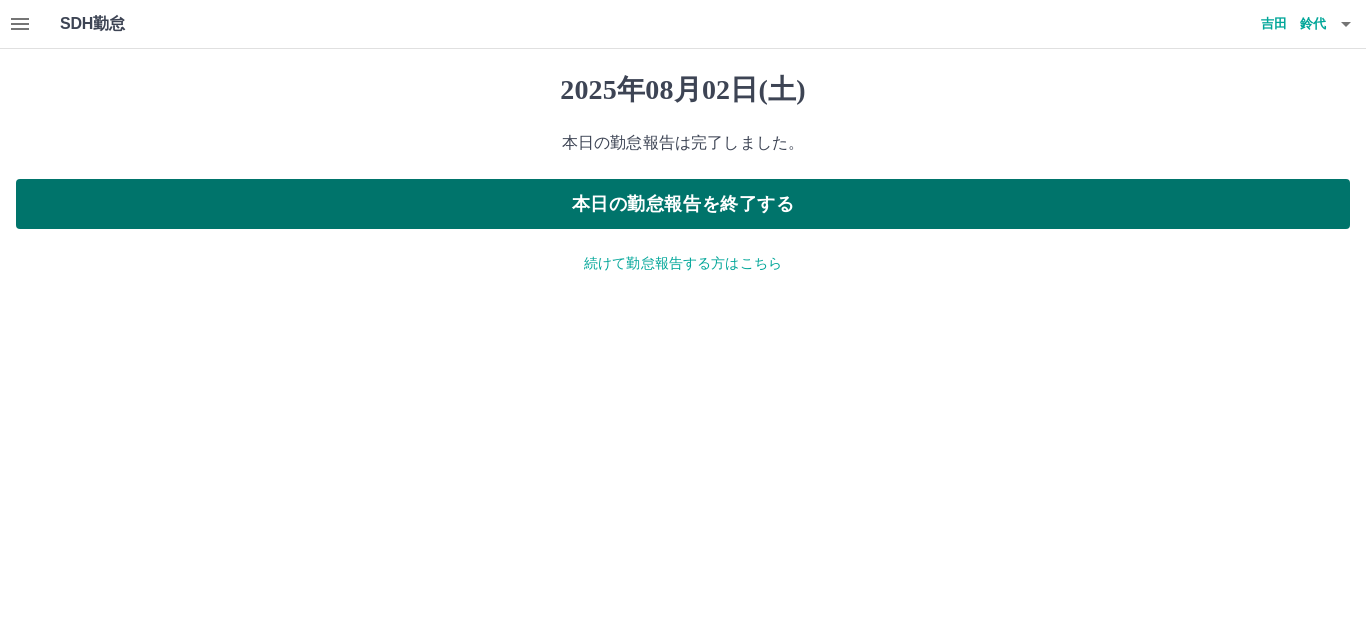 click on "本日の勤怠報告を終了する" at bounding box center (683, 204) 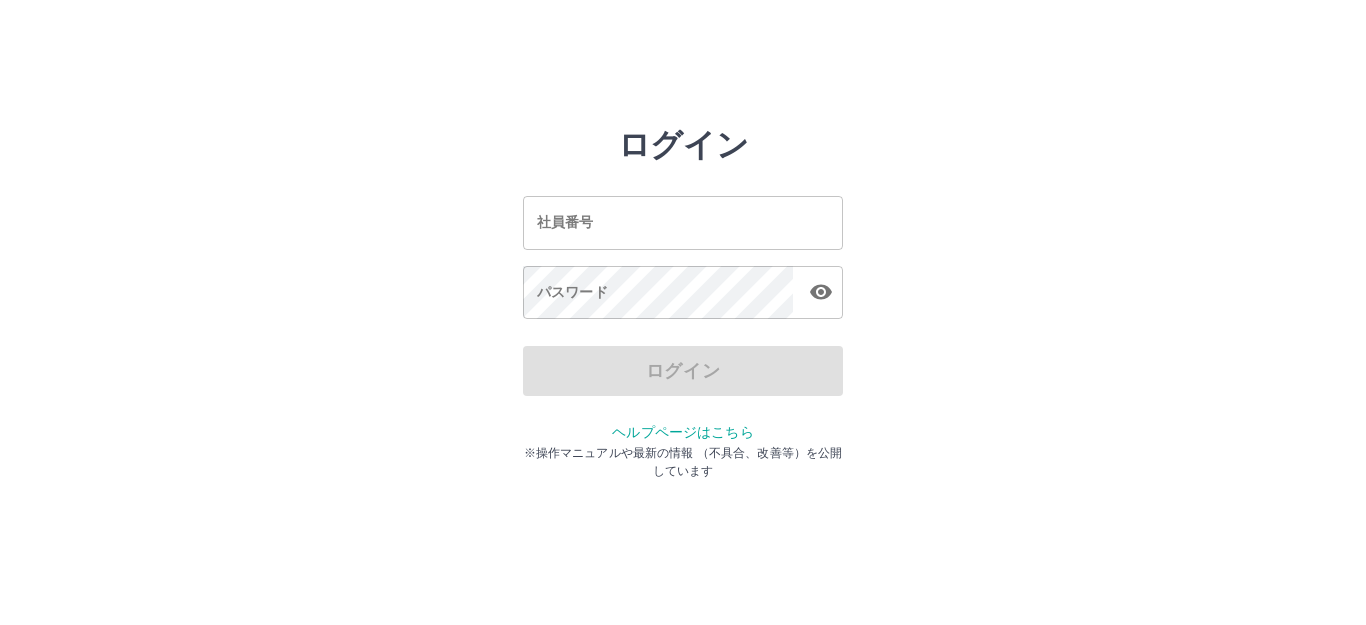 scroll, scrollTop: 0, scrollLeft: 0, axis: both 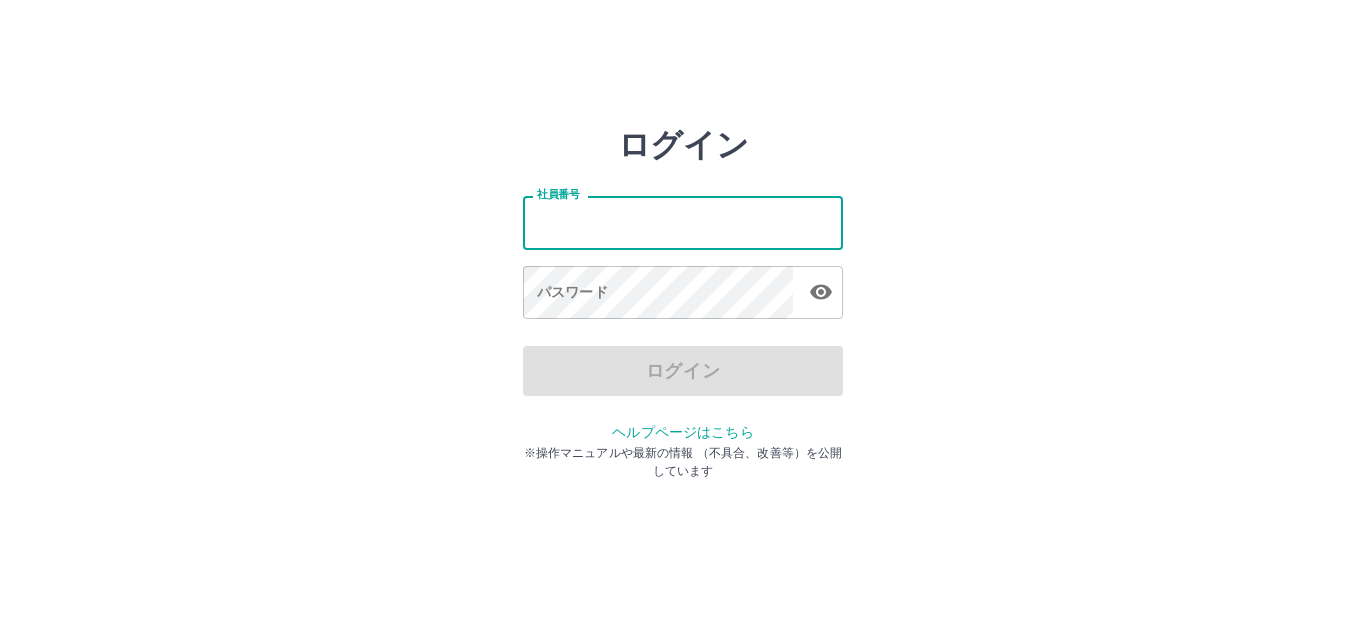 drag, startPoint x: 627, startPoint y: 223, endPoint x: 613, endPoint y: 254, distance: 34.0147 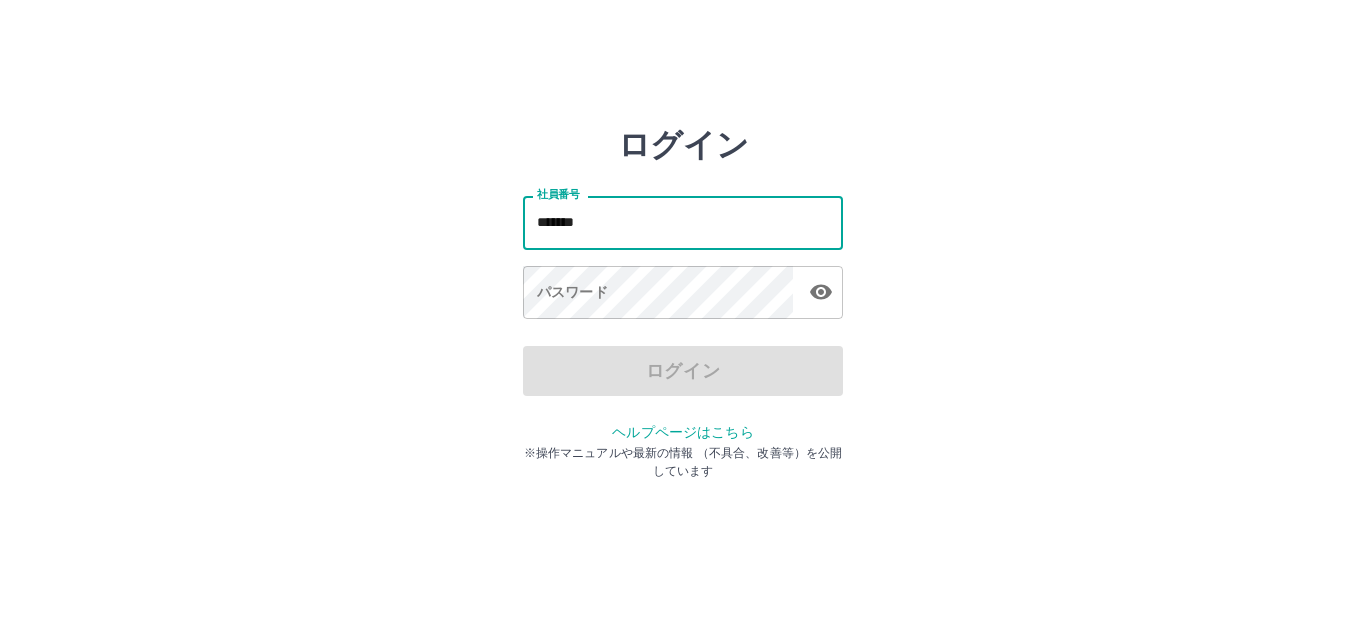 type on "*******" 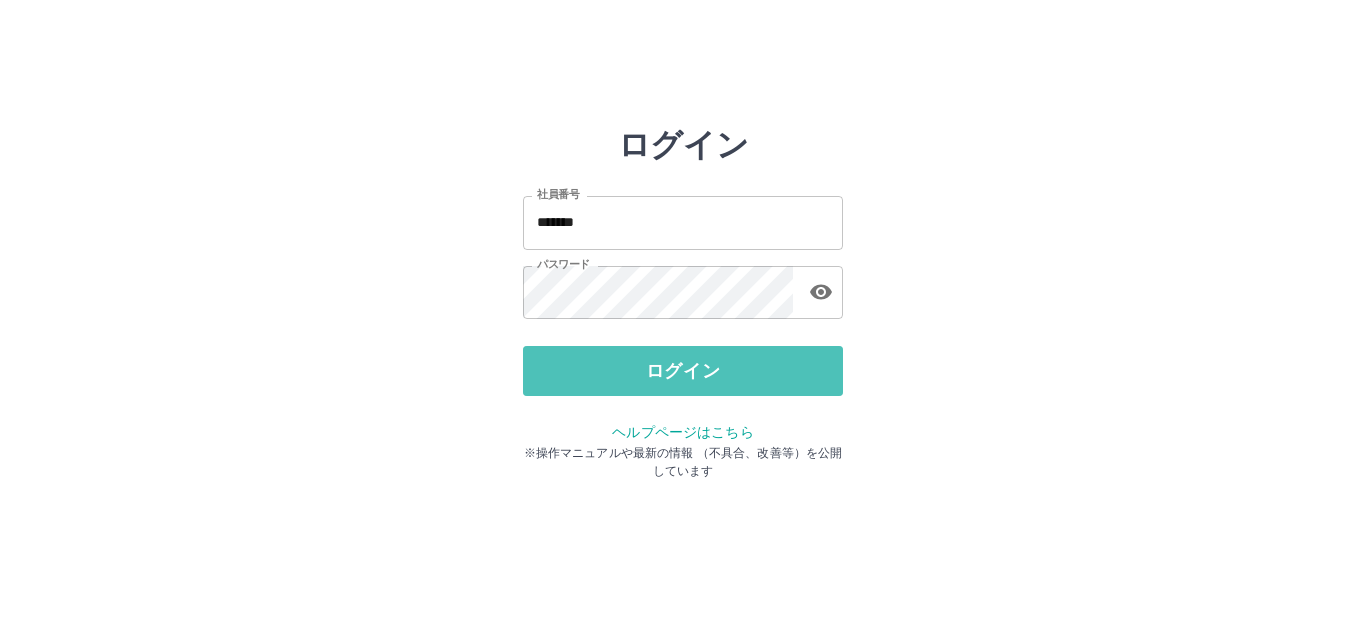 drag, startPoint x: 665, startPoint y: 363, endPoint x: 654, endPoint y: 383, distance: 22.825424 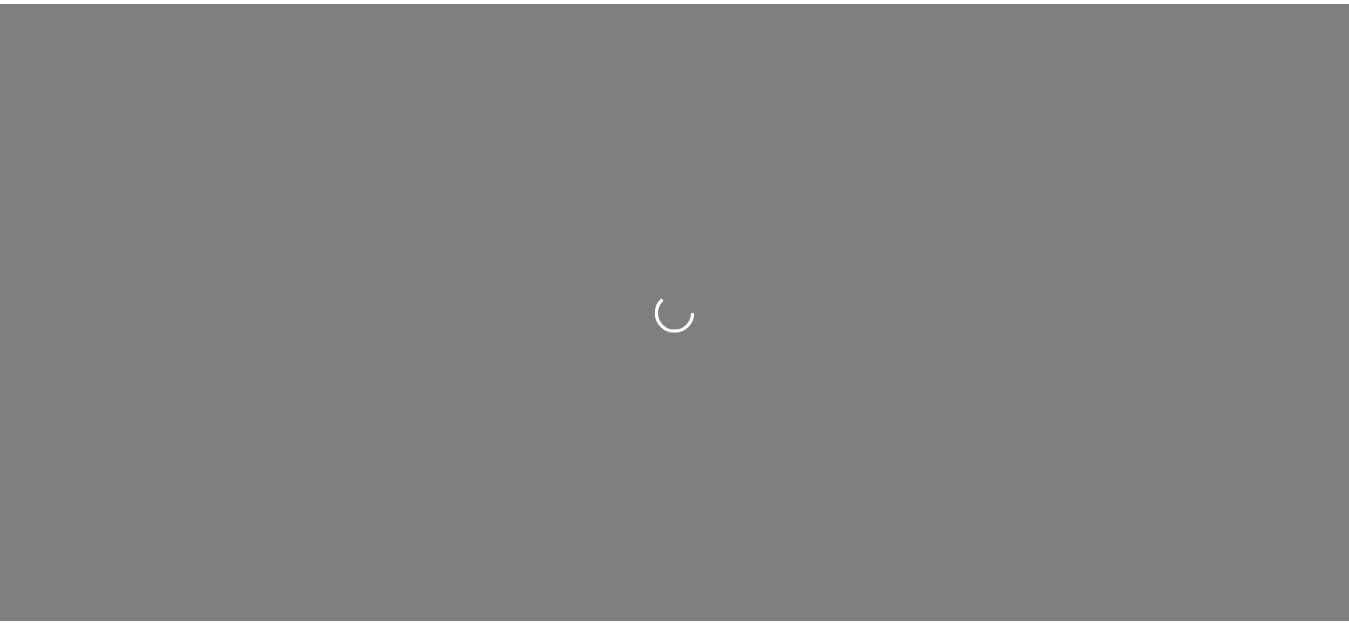 scroll, scrollTop: 0, scrollLeft: 0, axis: both 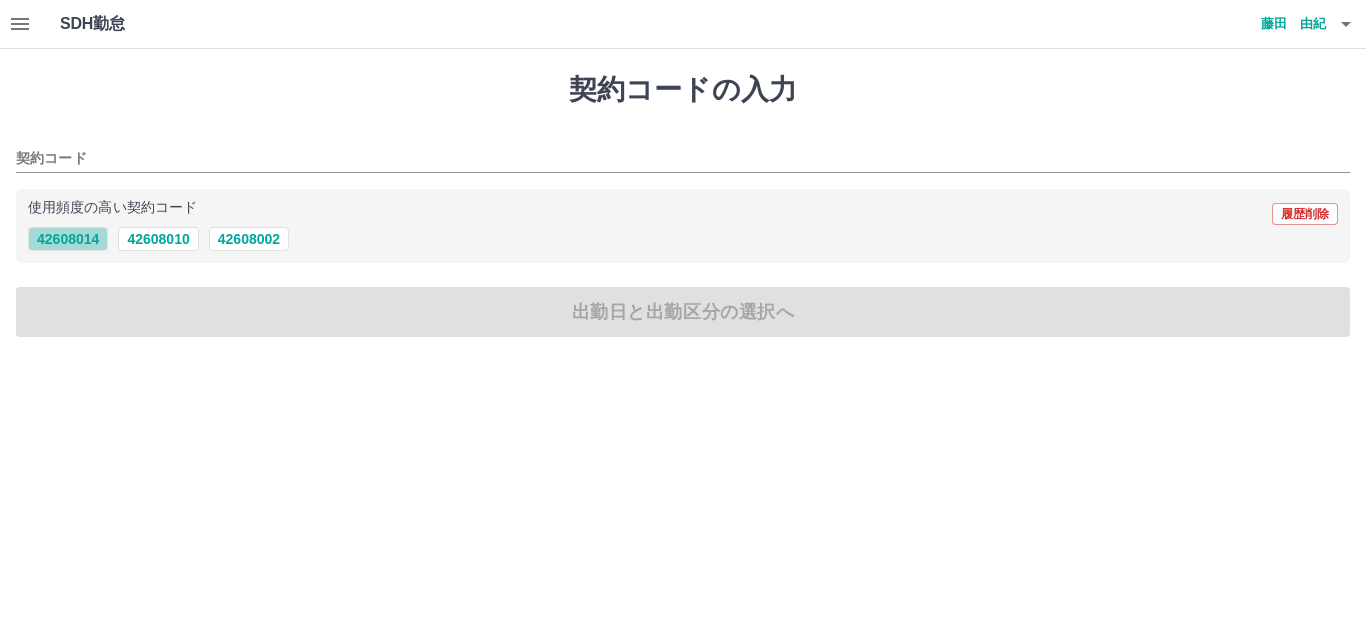 click on "42608014" at bounding box center (68, 239) 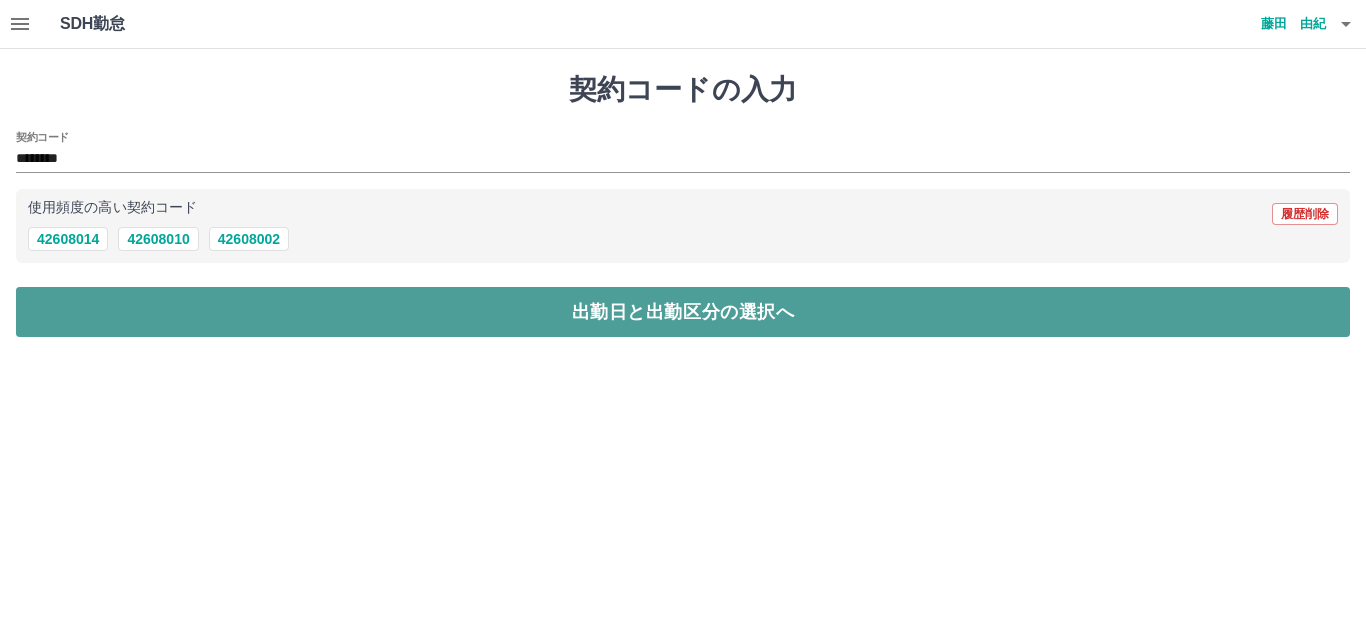 click on "出勤日と出勤区分の選択へ" at bounding box center (683, 312) 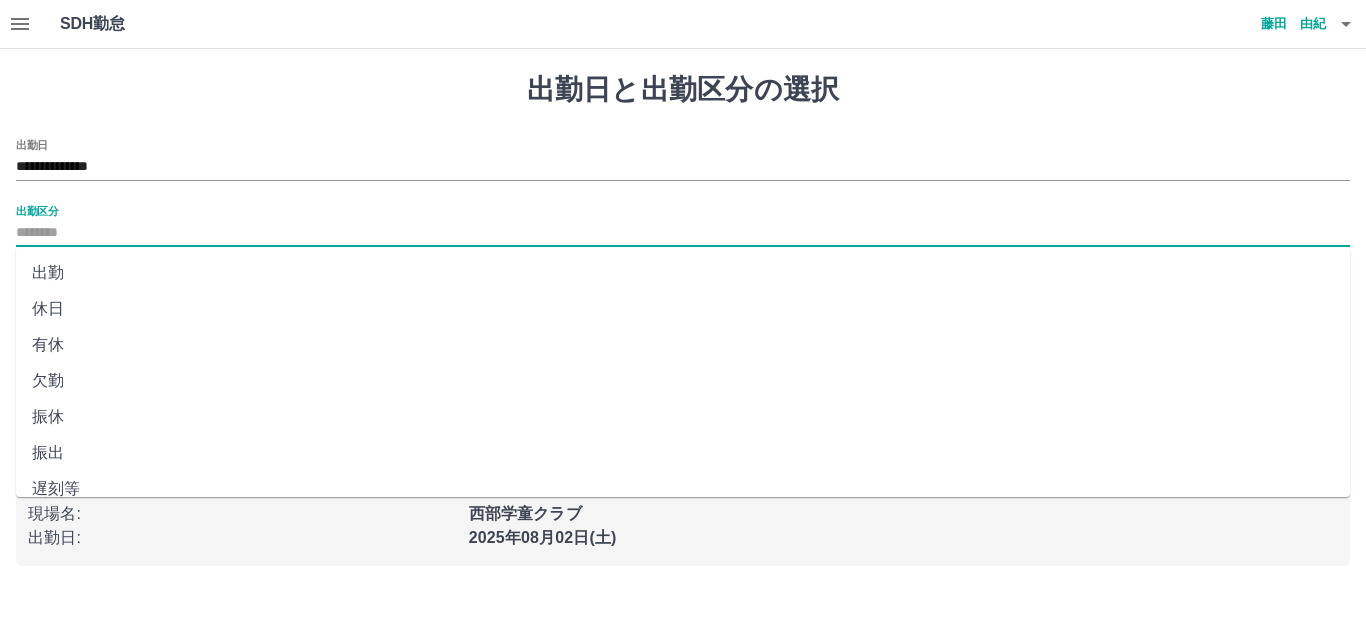click on "出勤区分" at bounding box center (683, 233) 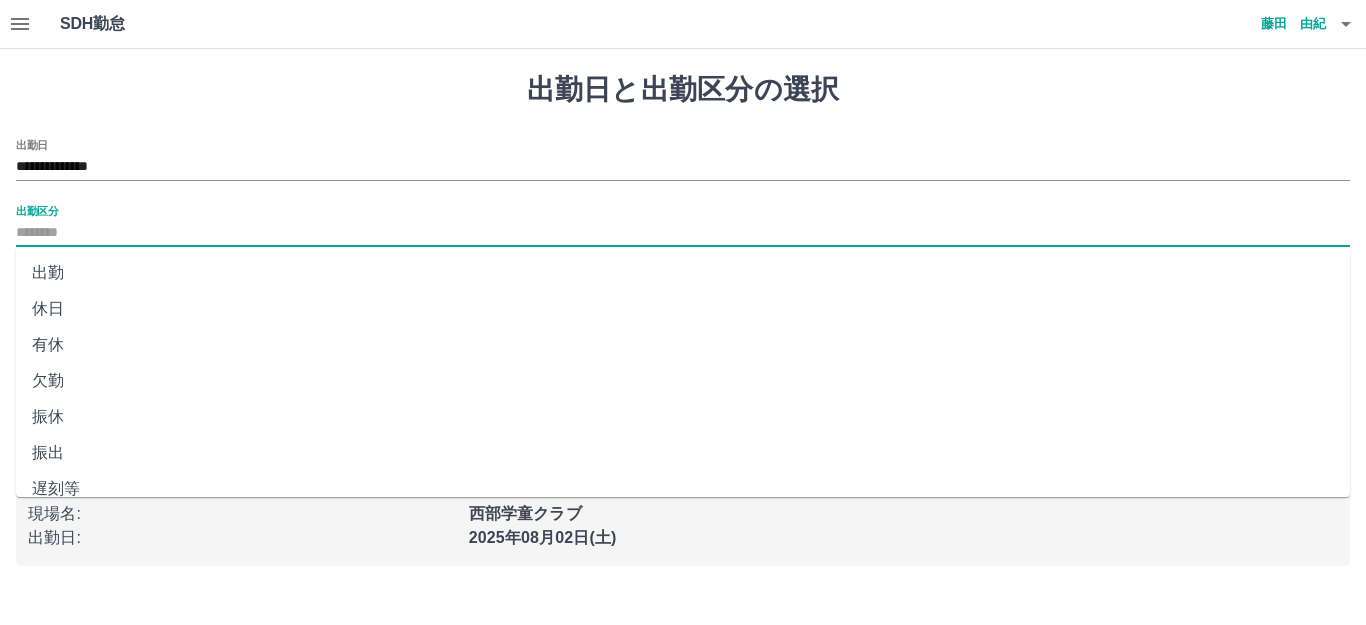 click on "出勤" at bounding box center (683, 273) 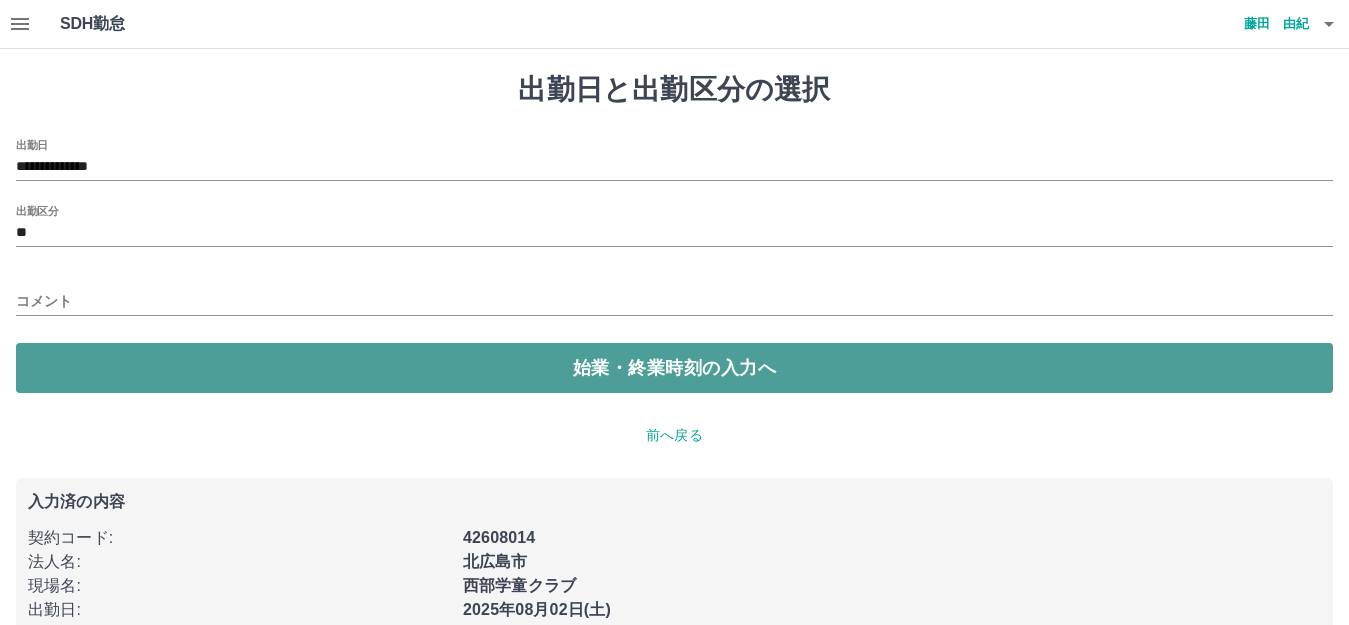 click on "始業・終業時刻の入力へ" at bounding box center (674, 368) 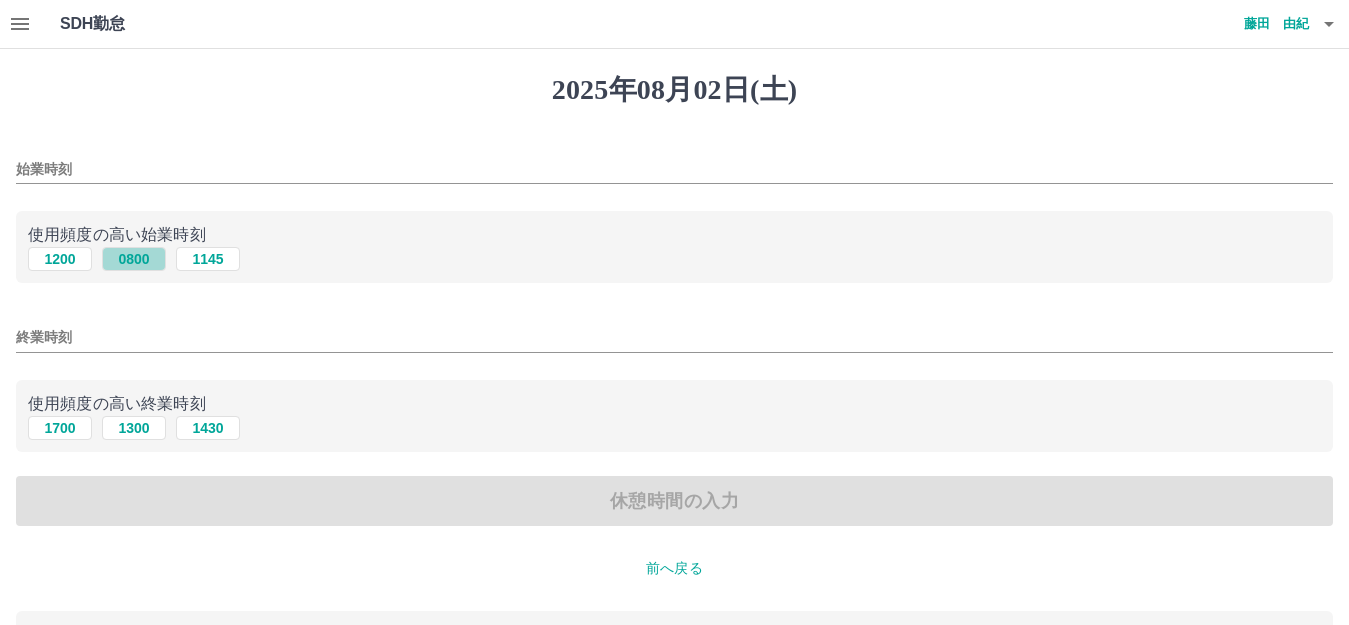 click on "0800" at bounding box center (134, 259) 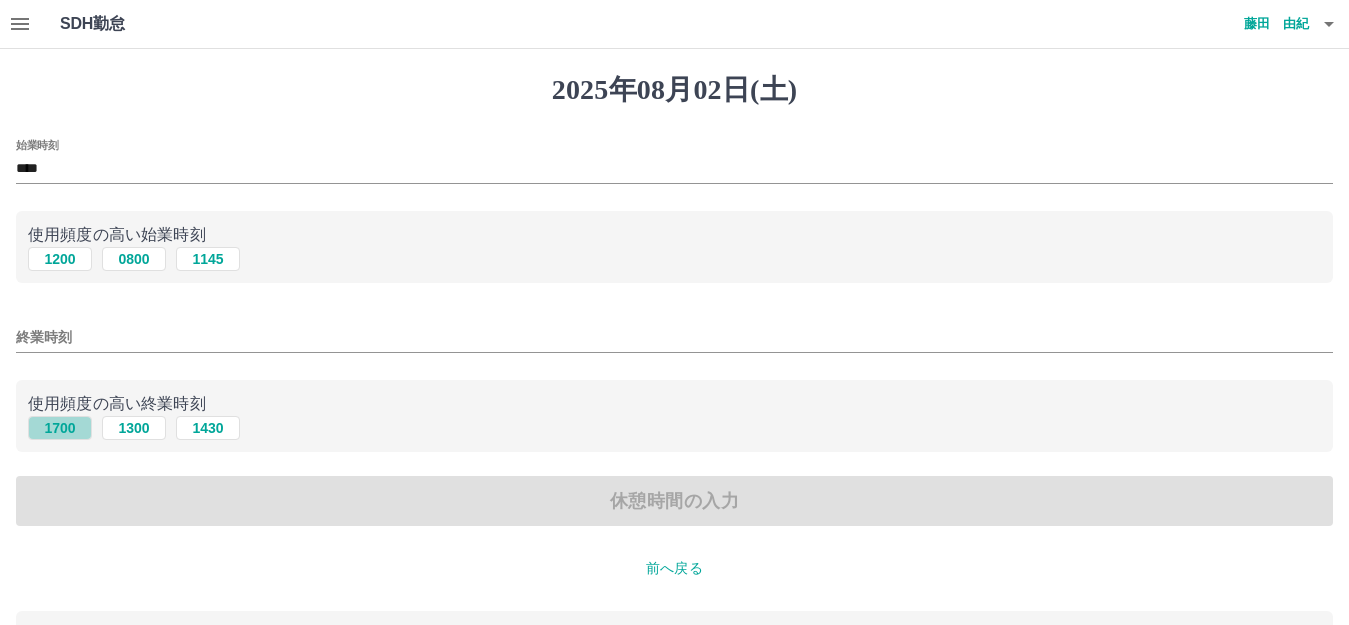 click on "1700" at bounding box center [60, 428] 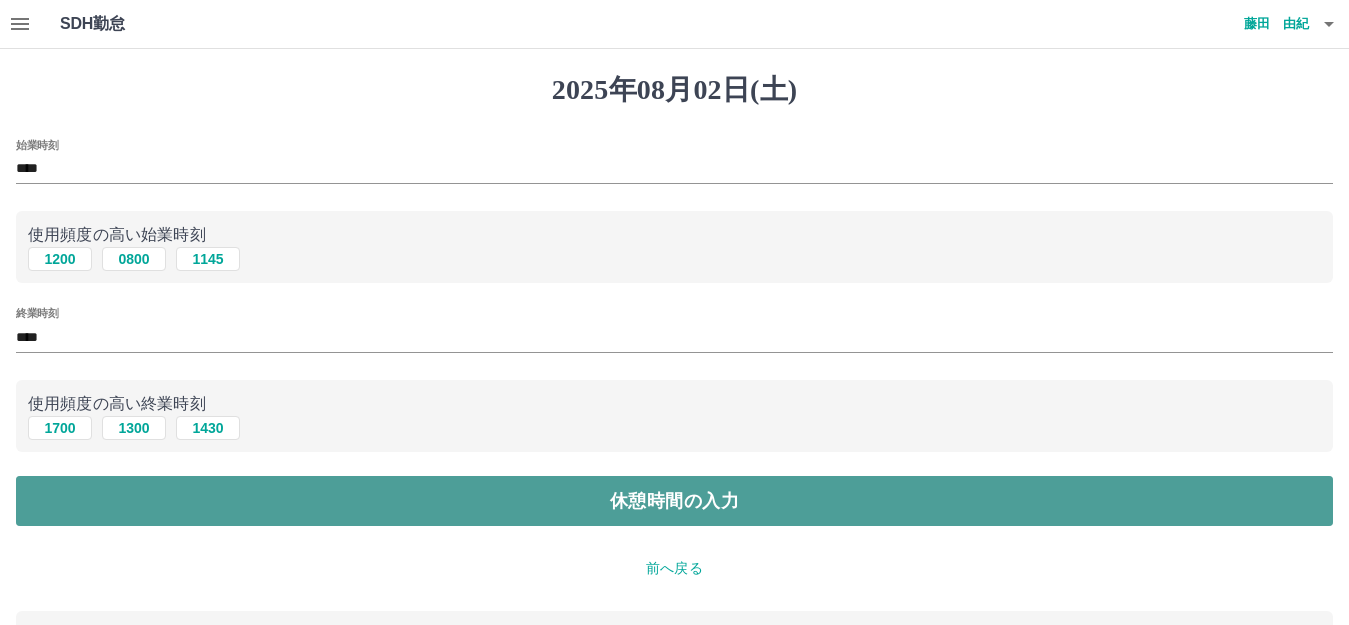 click on "休憩時間の入力" at bounding box center (674, 501) 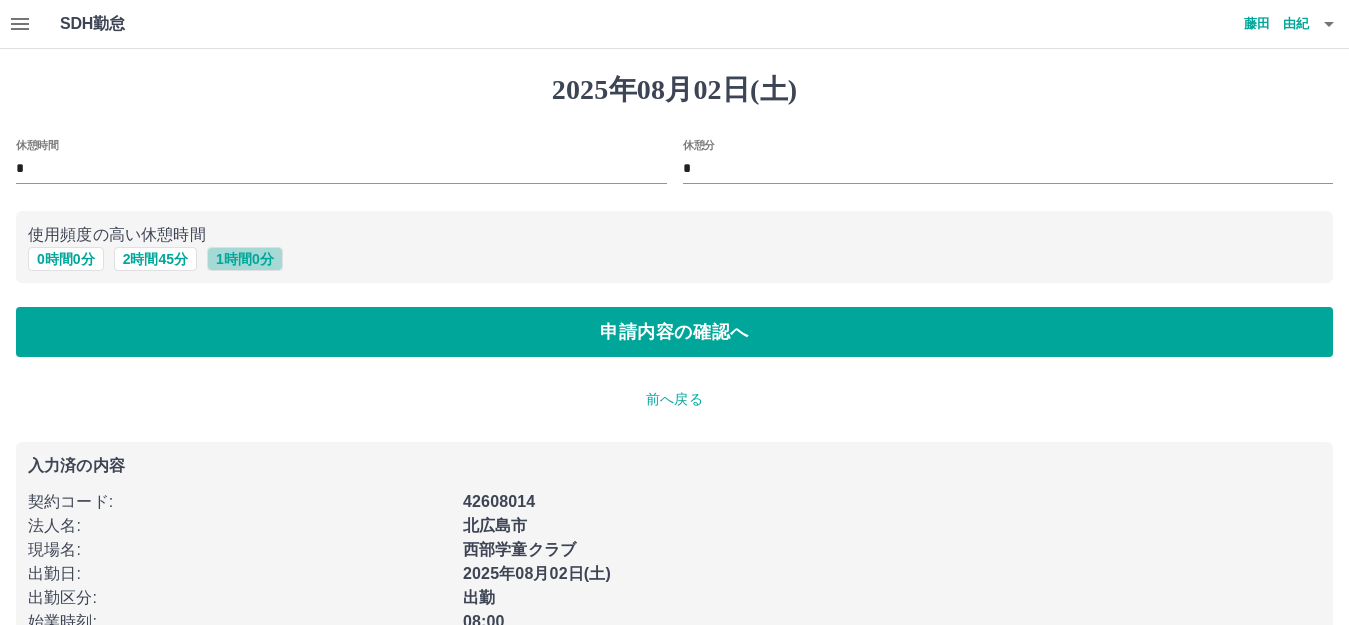 click on "1 時間 0 分" at bounding box center (245, 259) 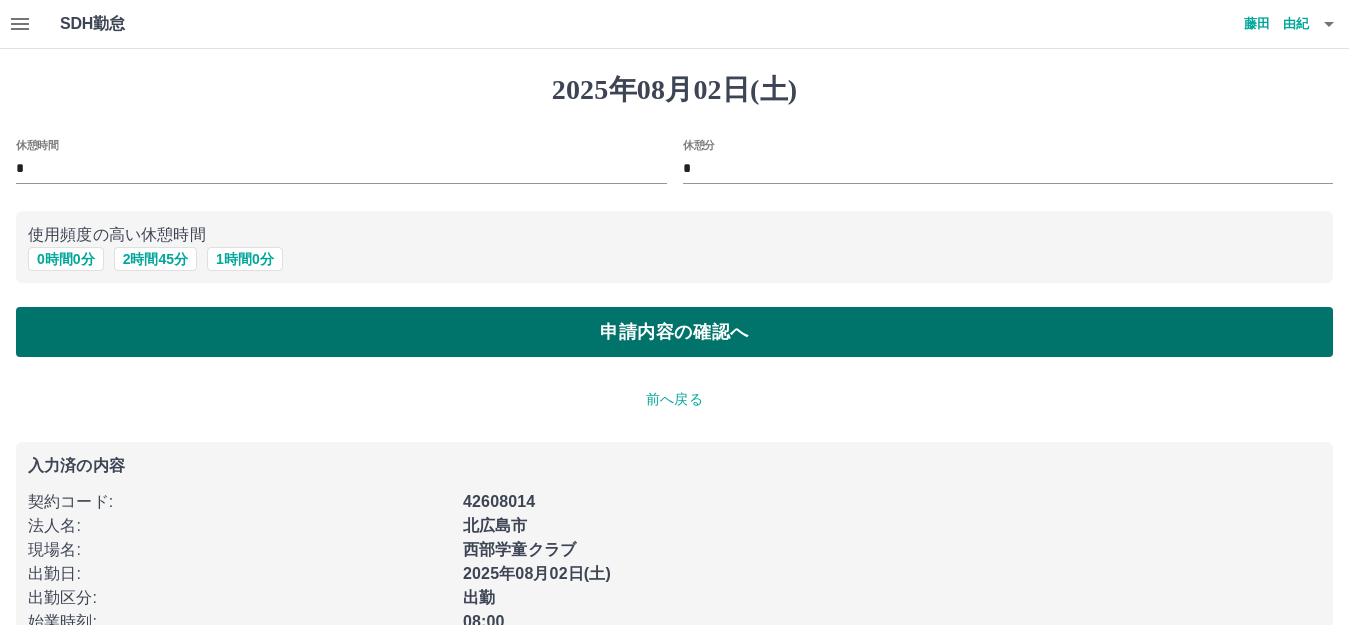 click on "申請内容の確認へ" at bounding box center (674, 332) 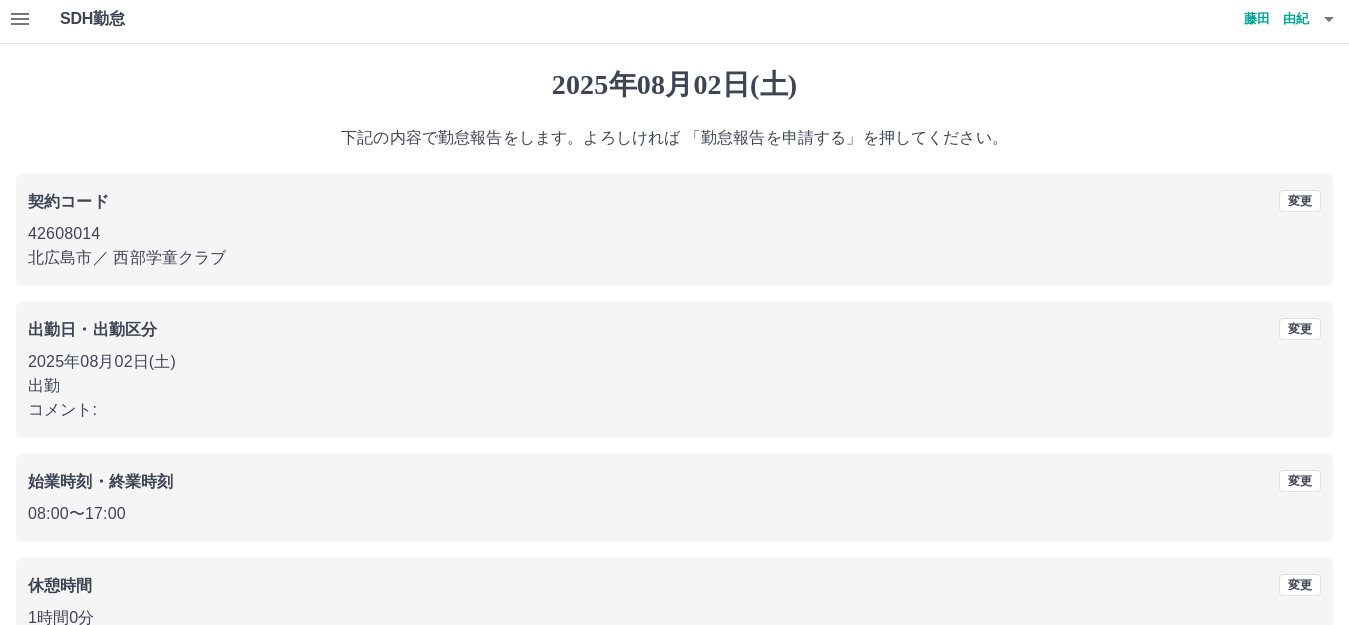scroll, scrollTop: 124, scrollLeft: 0, axis: vertical 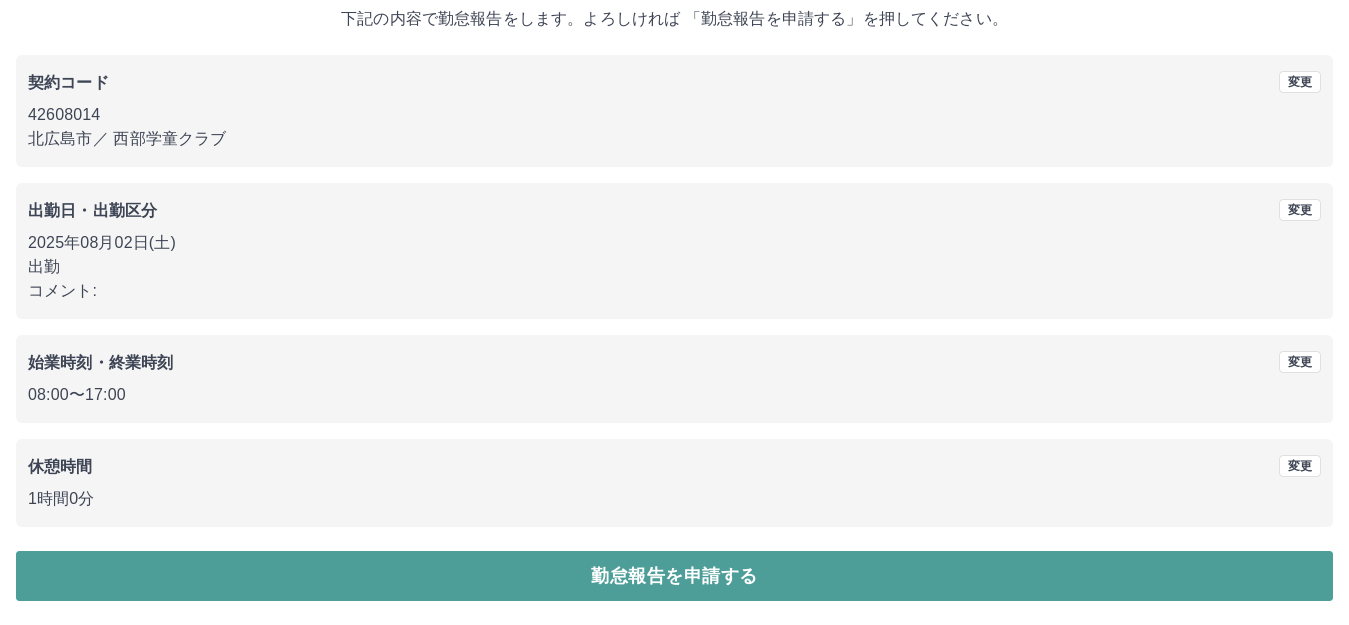 click on "勤怠報告を申請する" at bounding box center (674, 576) 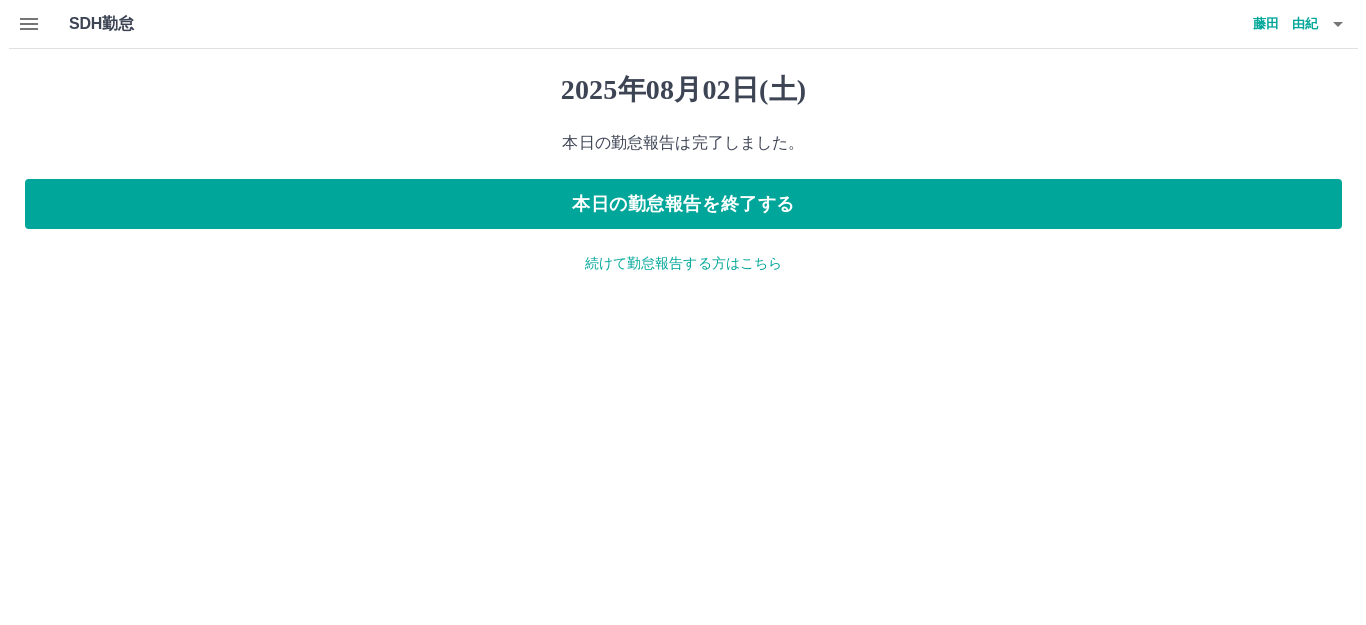 scroll, scrollTop: 0, scrollLeft: 0, axis: both 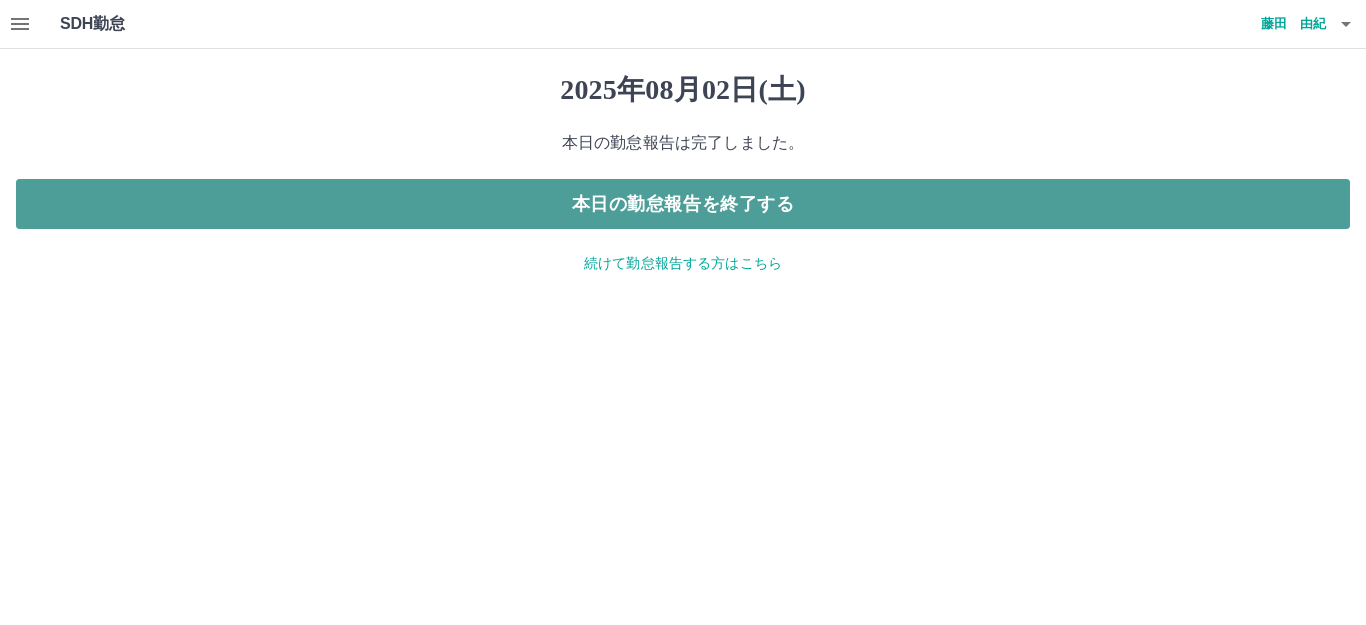 click on "本日の勤怠報告を終了する" at bounding box center (683, 204) 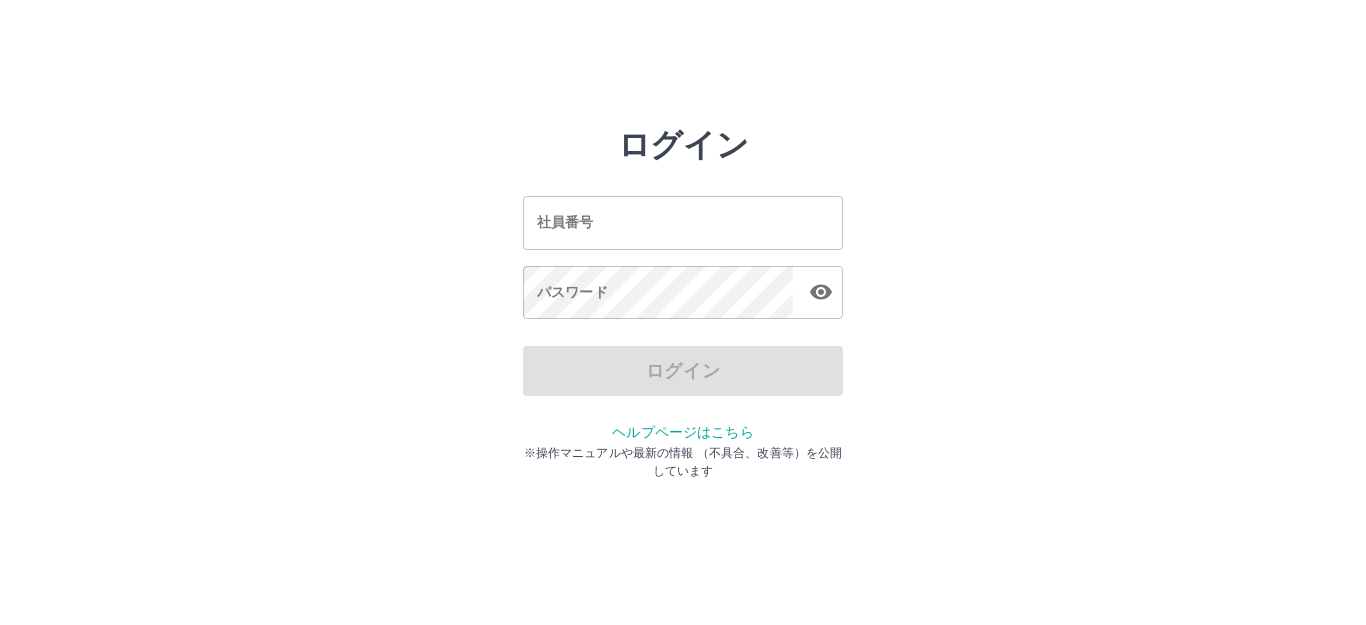 scroll, scrollTop: 0, scrollLeft: 0, axis: both 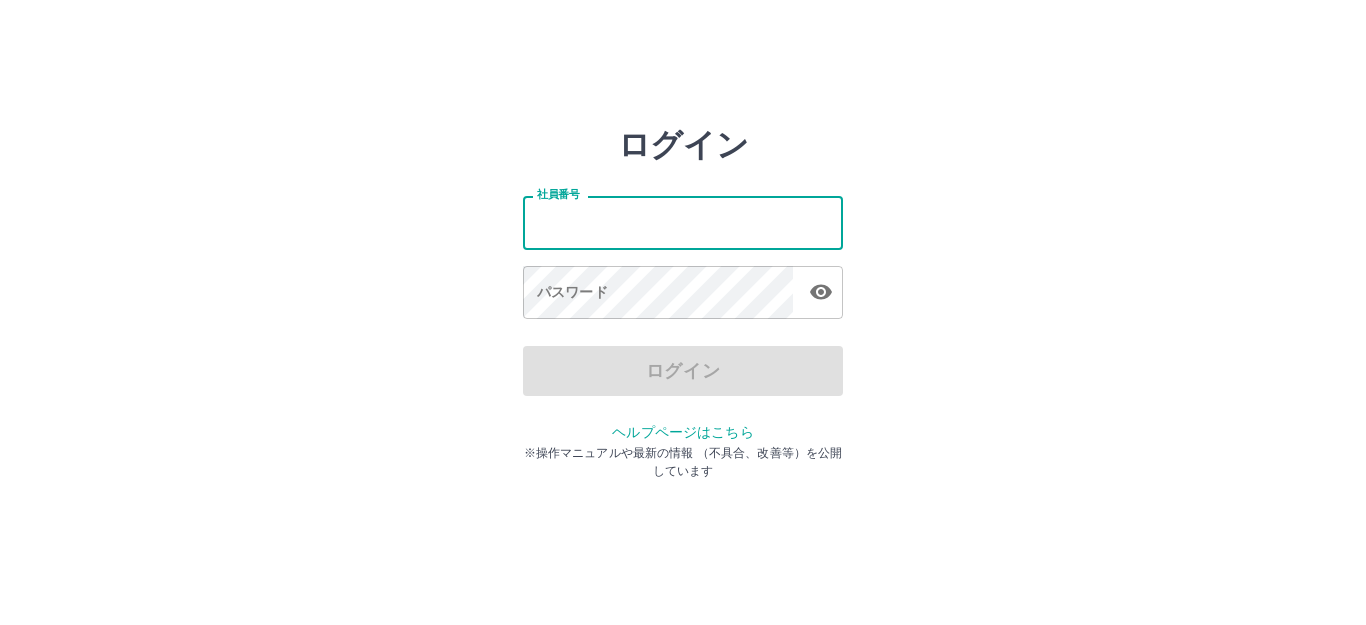 click on "社員番号" at bounding box center [683, 222] 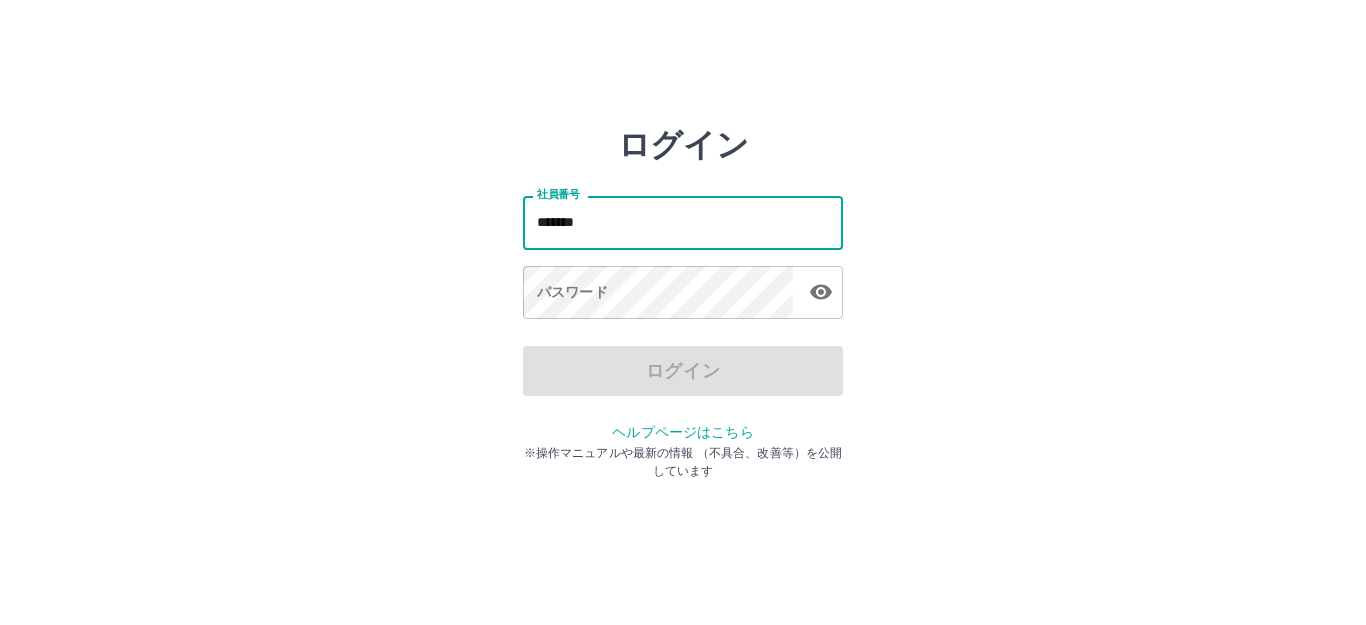 type on "*******" 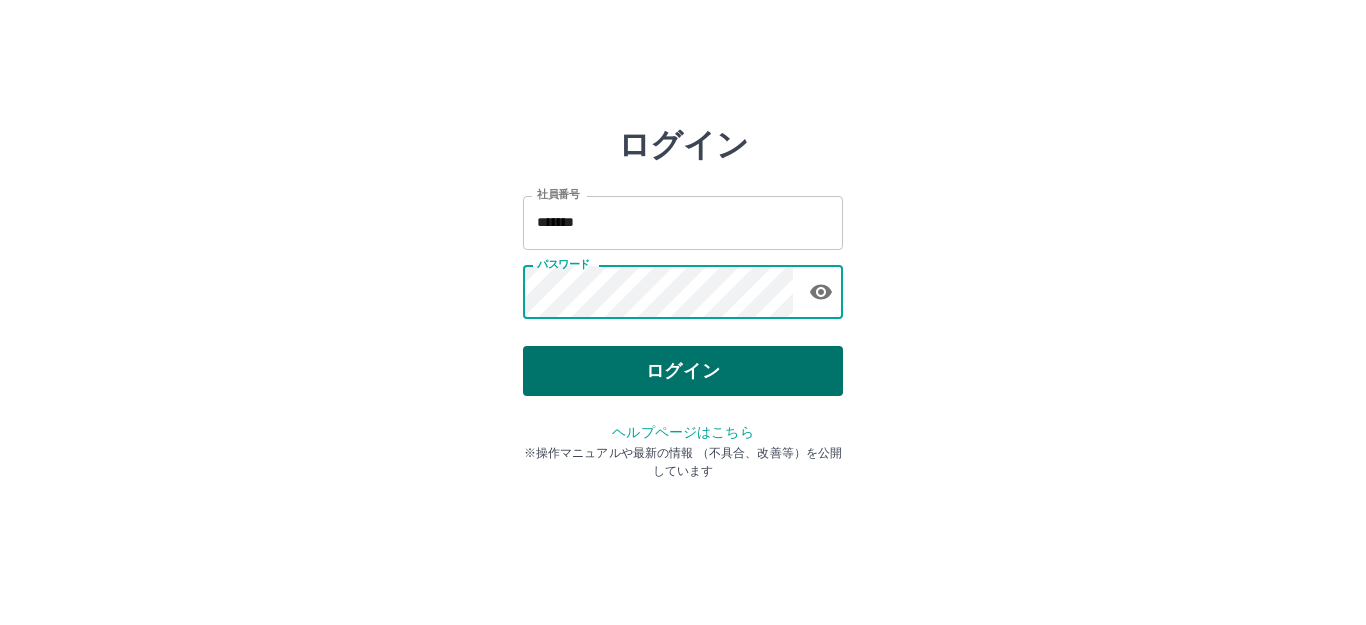 click on "ログイン" at bounding box center [683, 371] 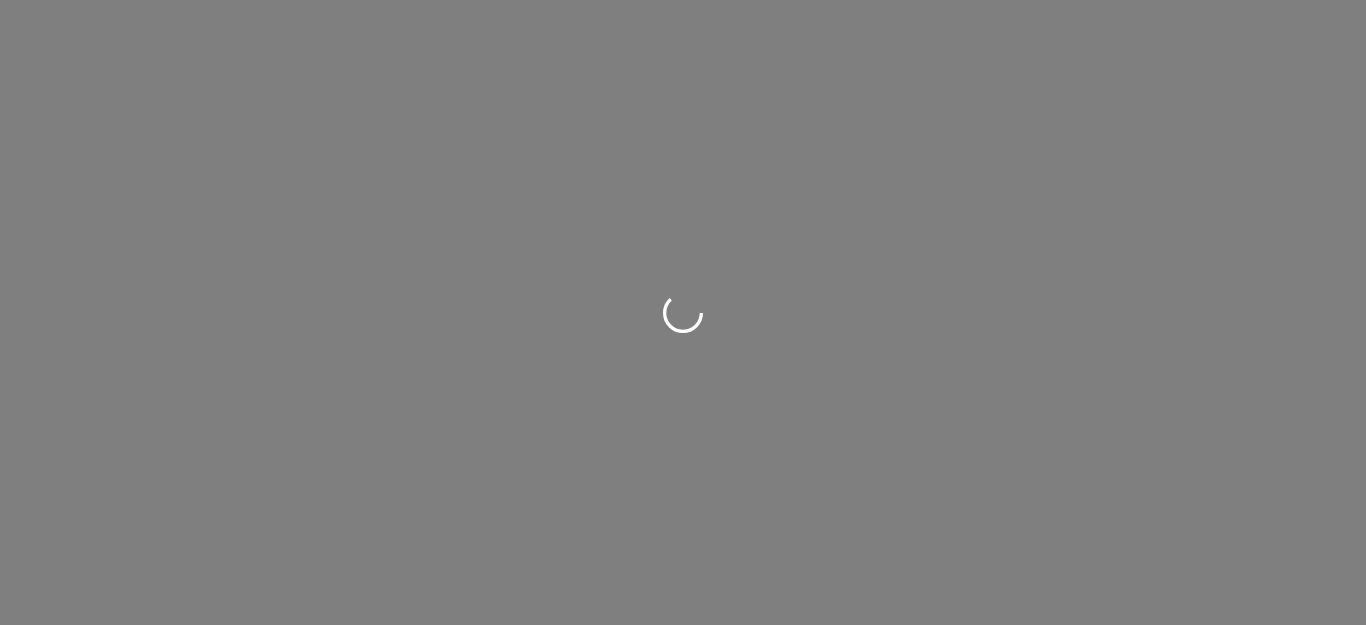 scroll, scrollTop: 0, scrollLeft: 0, axis: both 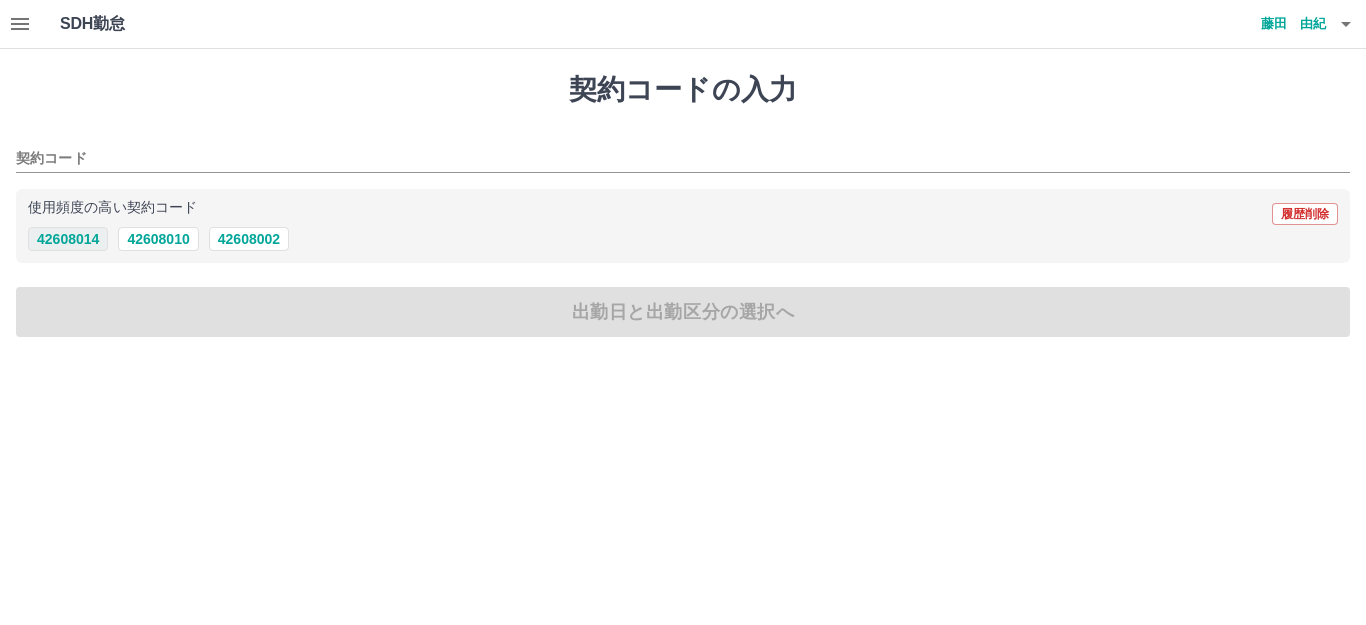 click on "42608014" at bounding box center [68, 239] 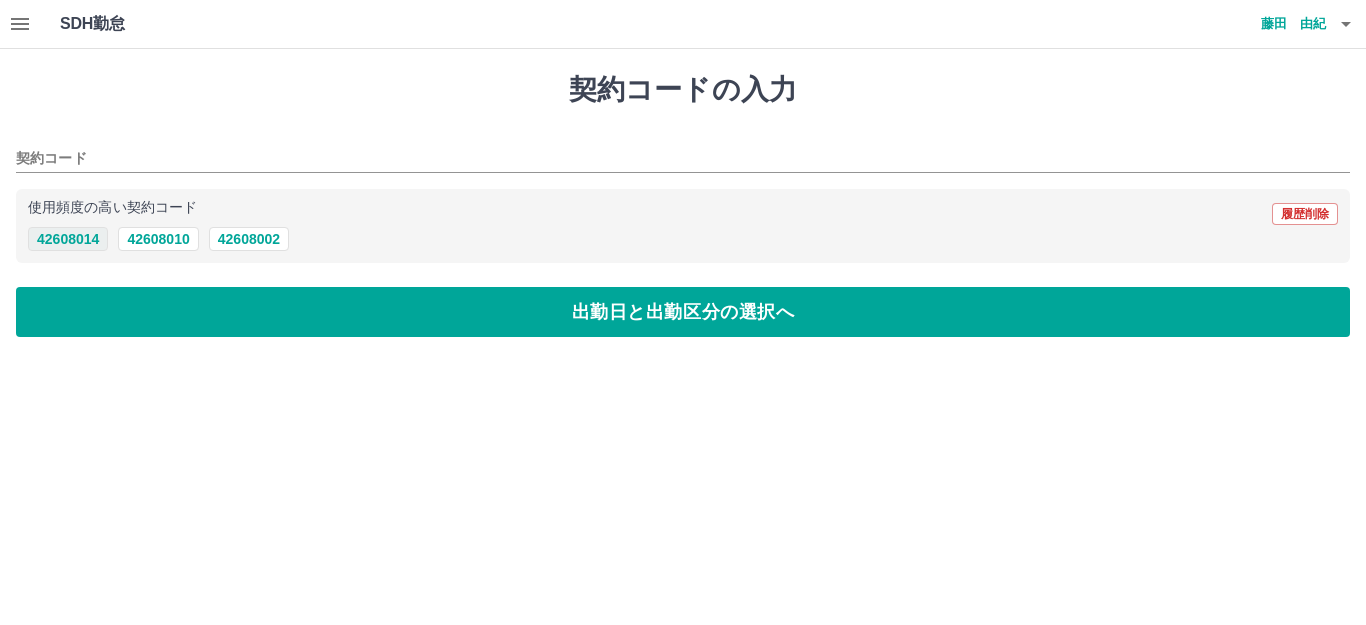 type on "********" 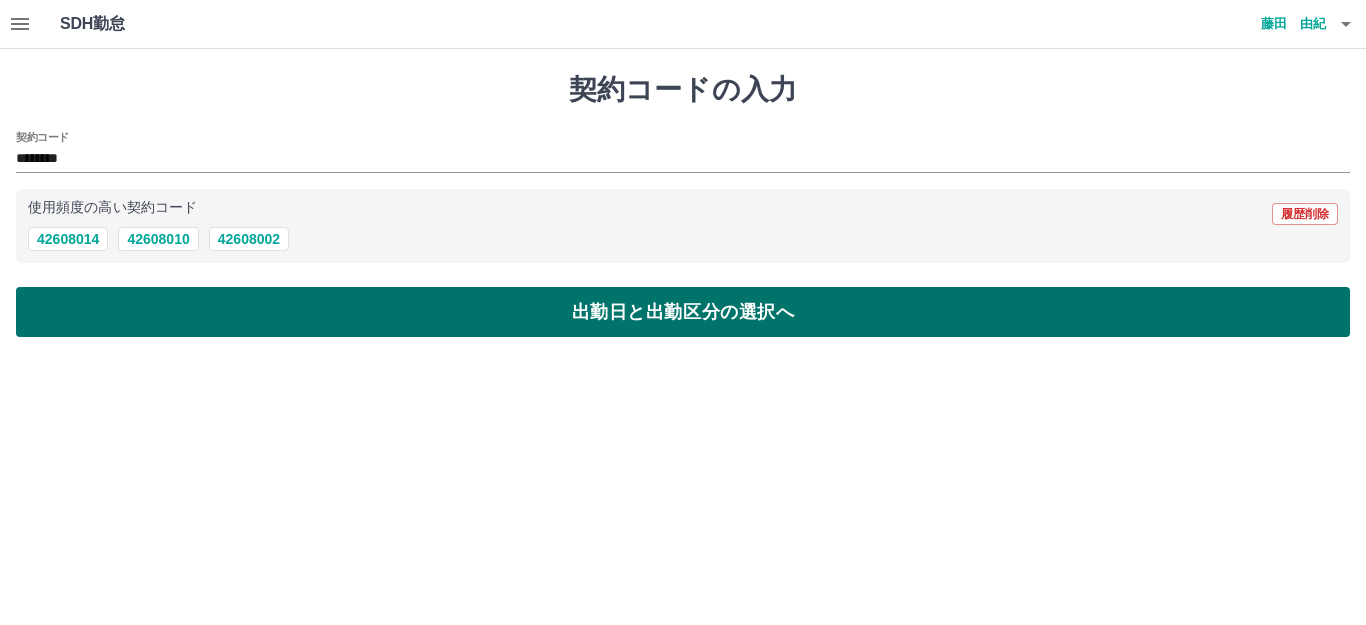 click on "出勤日と出勤区分の選択へ" at bounding box center [683, 312] 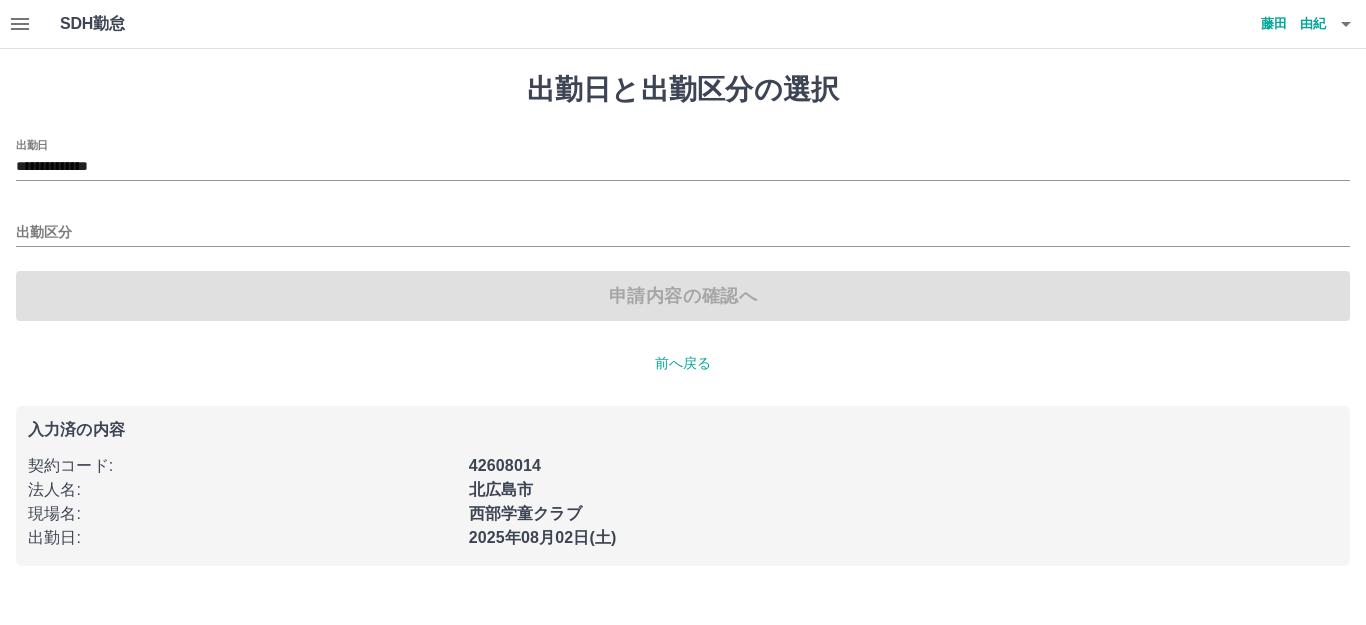 click on "**********" at bounding box center (683, 230) 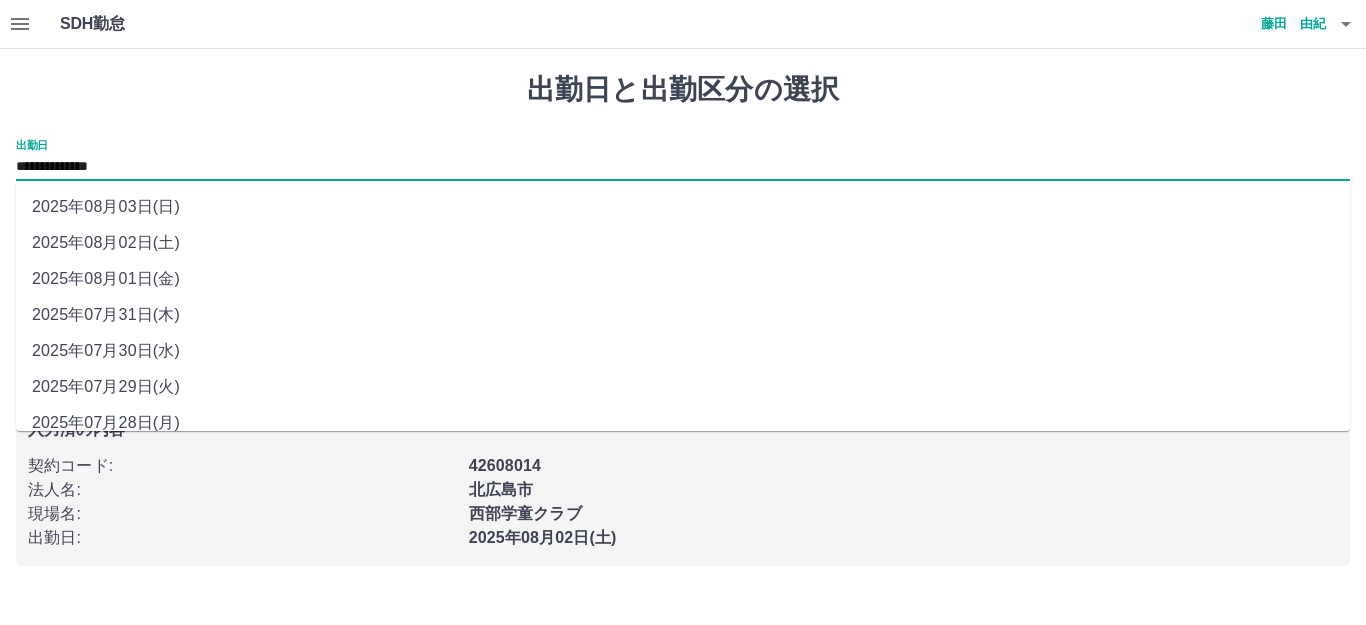 click on "**********" at bounding box center [683, 167] 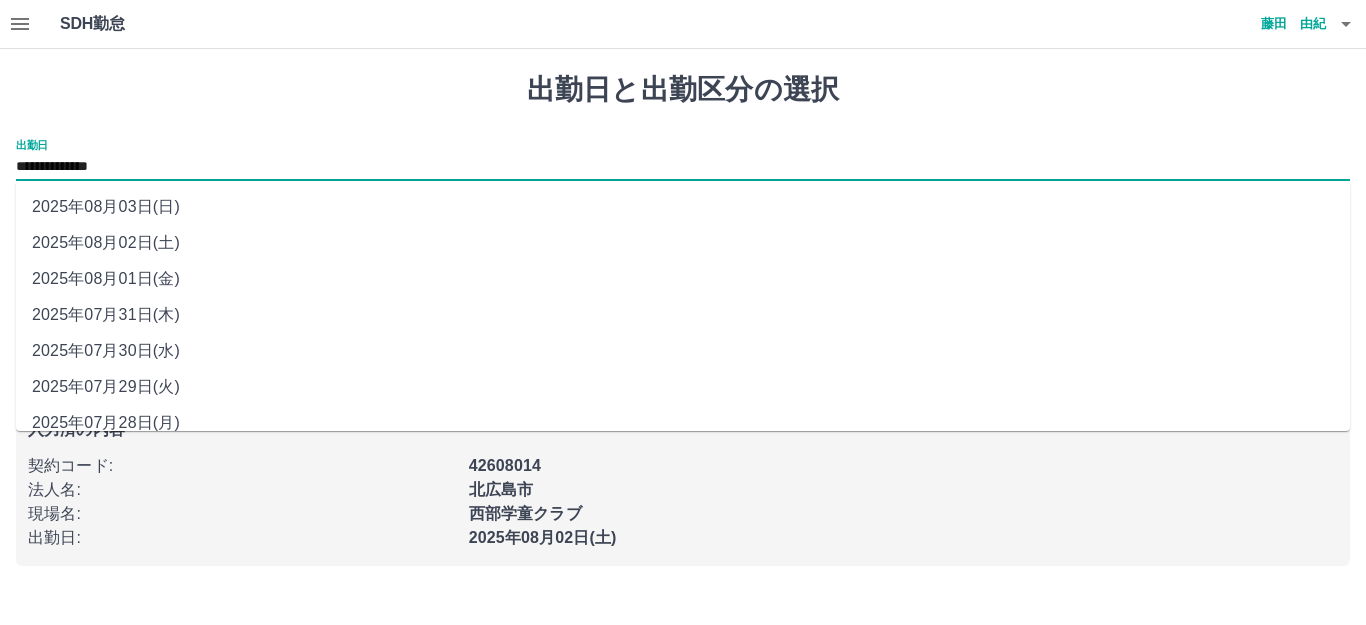 click on "2025年08月03日(日)" at bounding box center (683, 207) 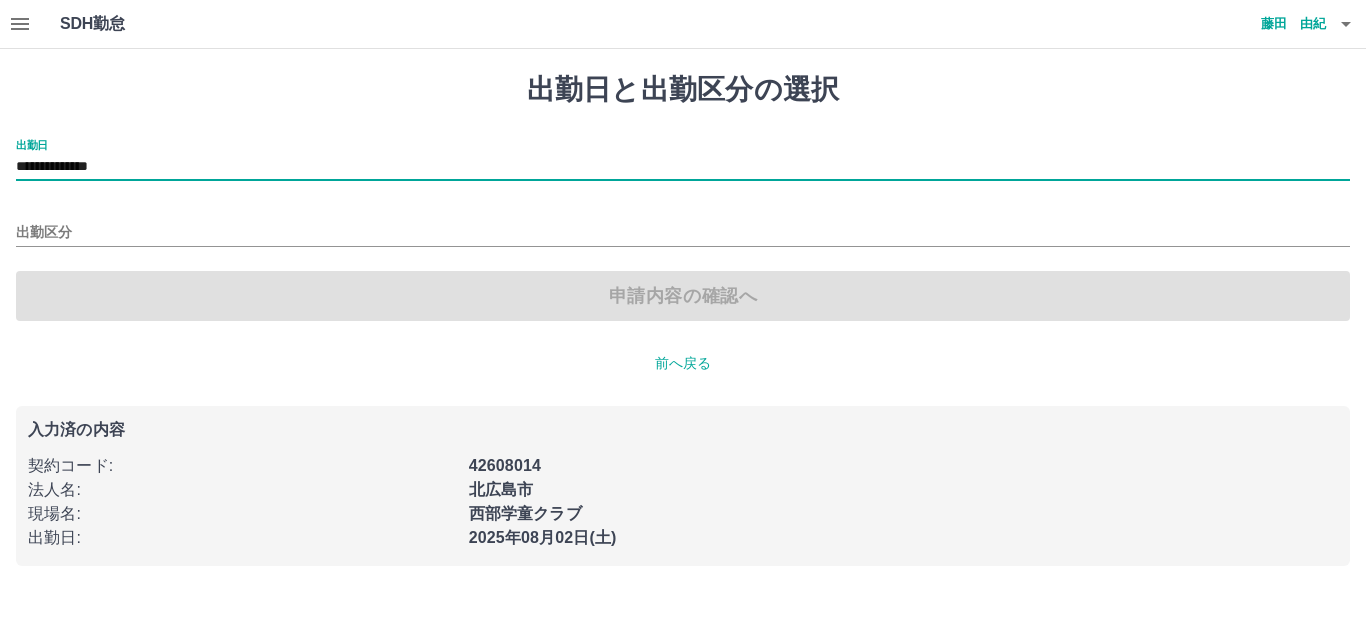 type on "**********" 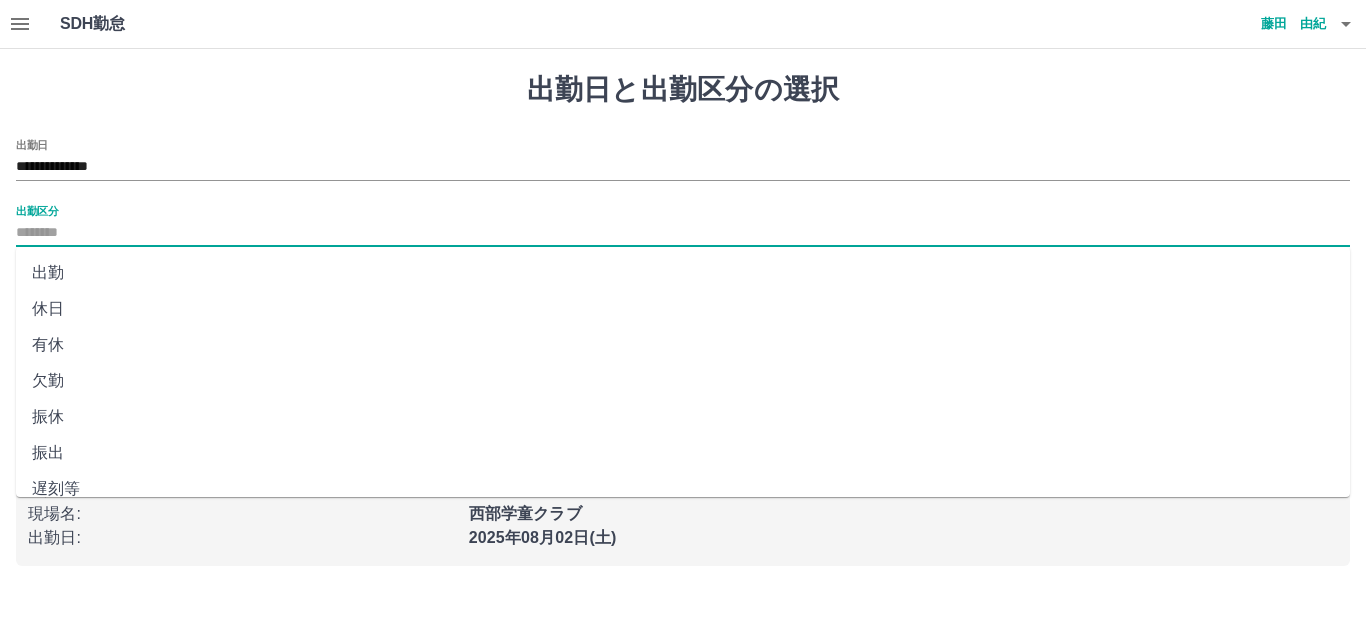 click on "出勤区分" at bounding box center (683, 233) 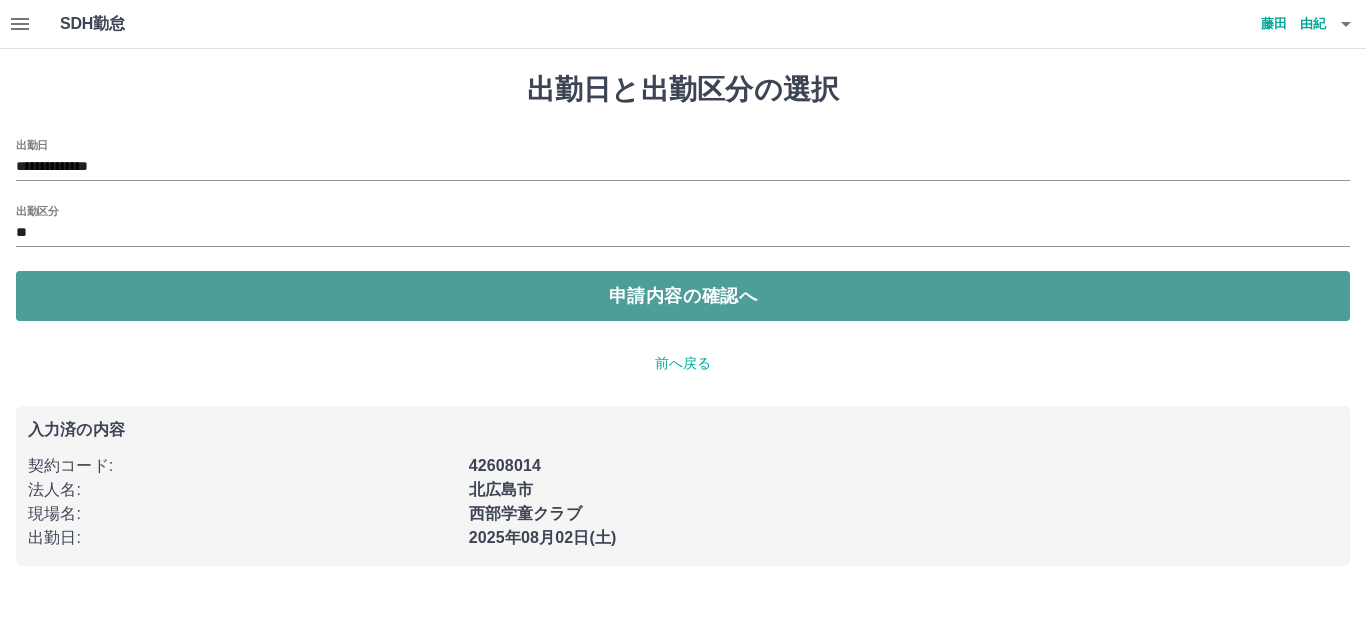 click on "申請内容の確認へ" at bounding box center [683, 296] 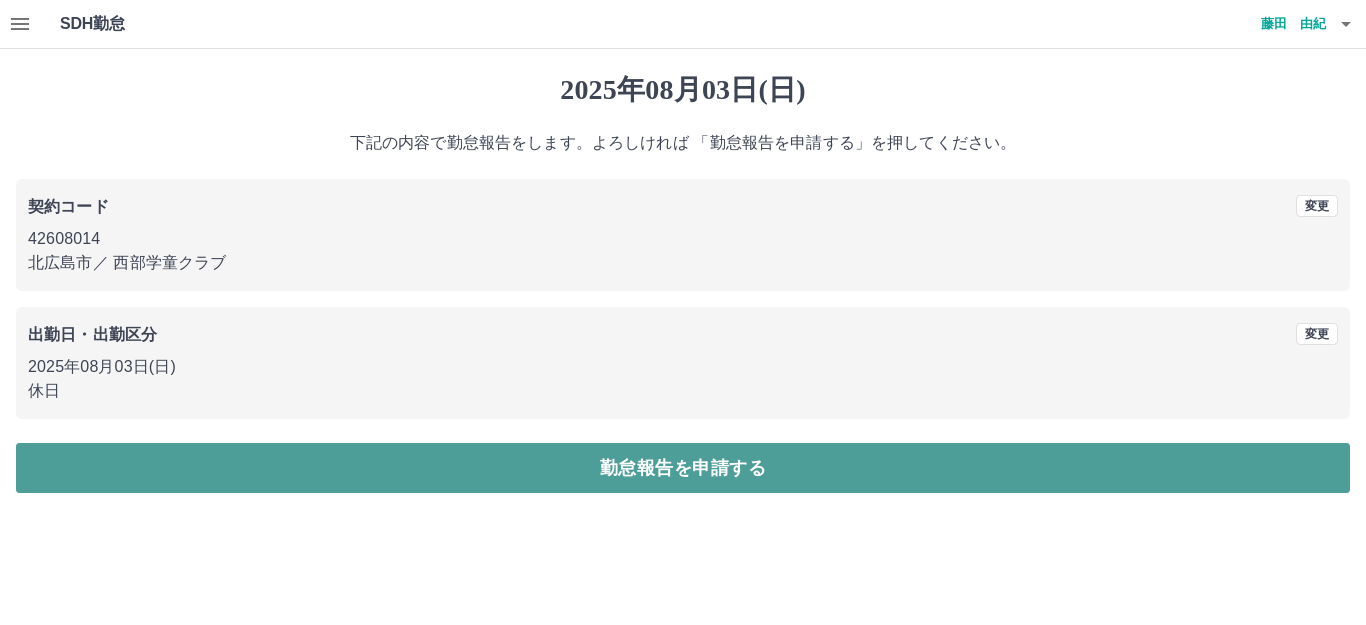 click on "勤怠報告を申請する" at bounding box center [683, 468] 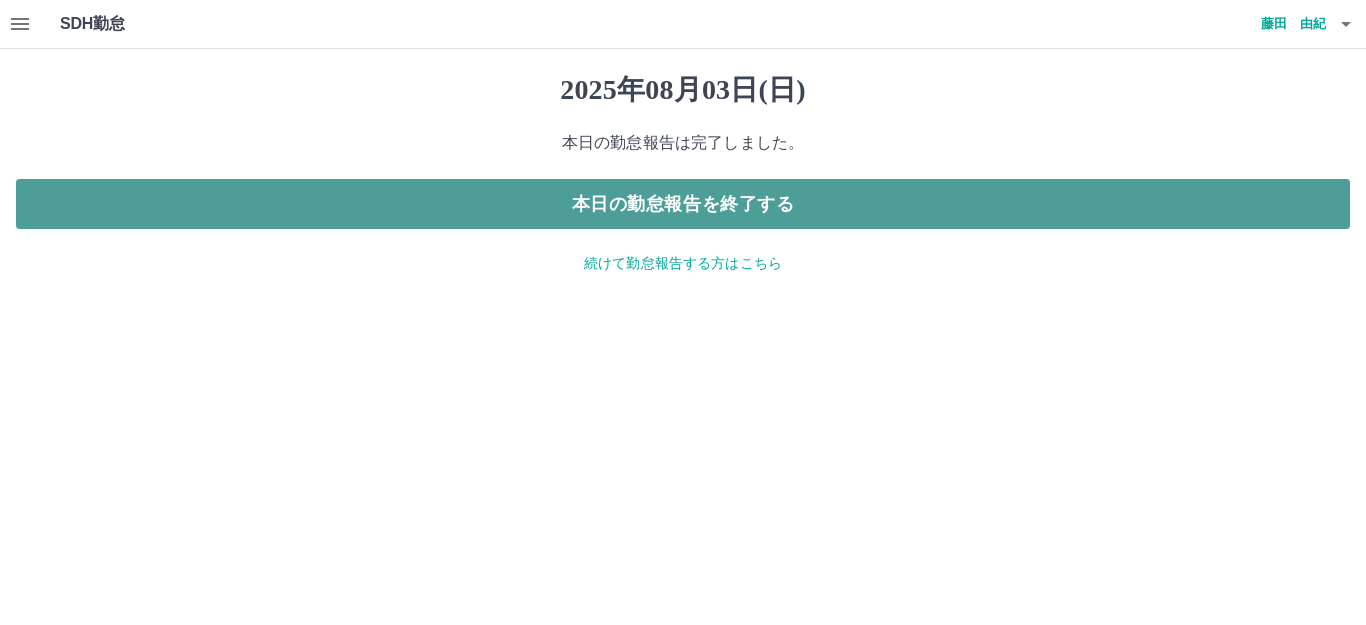 click on "本日の勤怠報告を終了する" at bounding box center [683, 204] 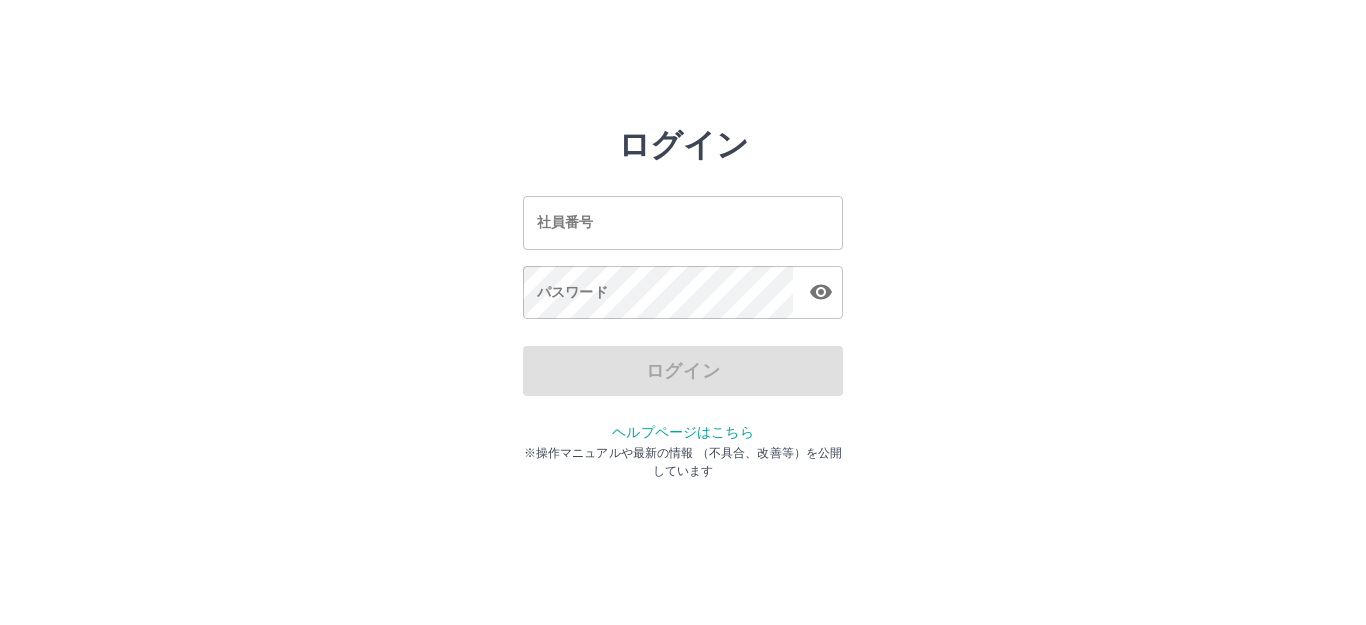 scroll, scrollTop: 0, scrollLeft: 0, axis: both 